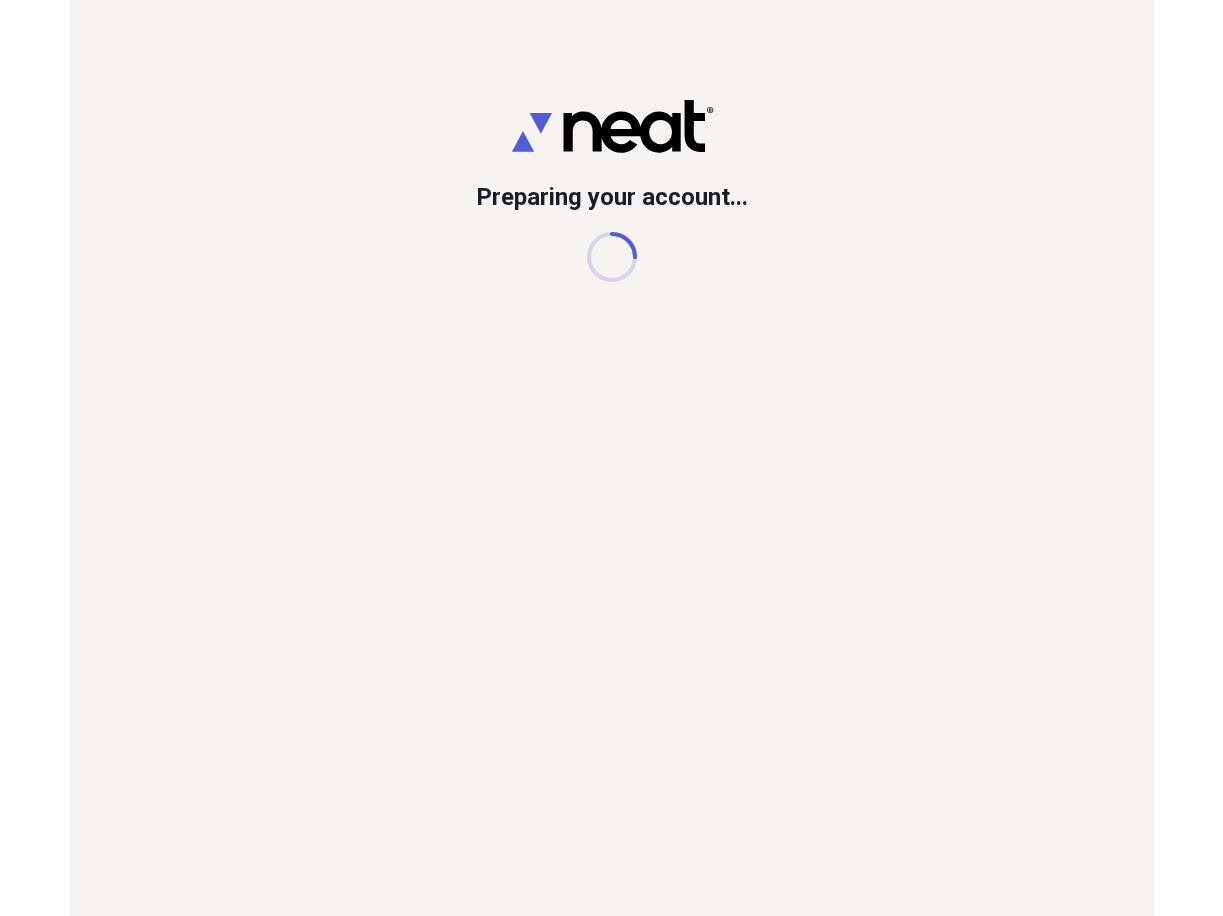 scroll, scrollTop: 0, scrollLeft: 0, axis: both 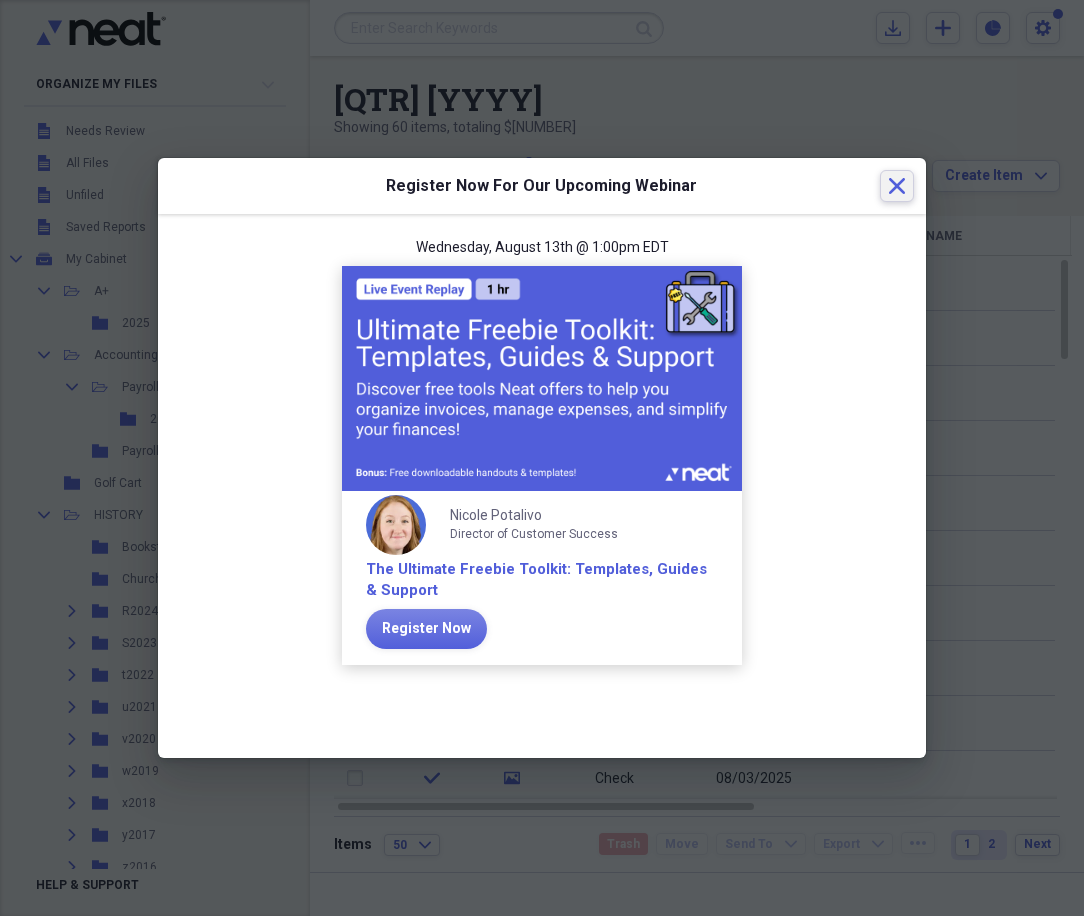 click on "Close" 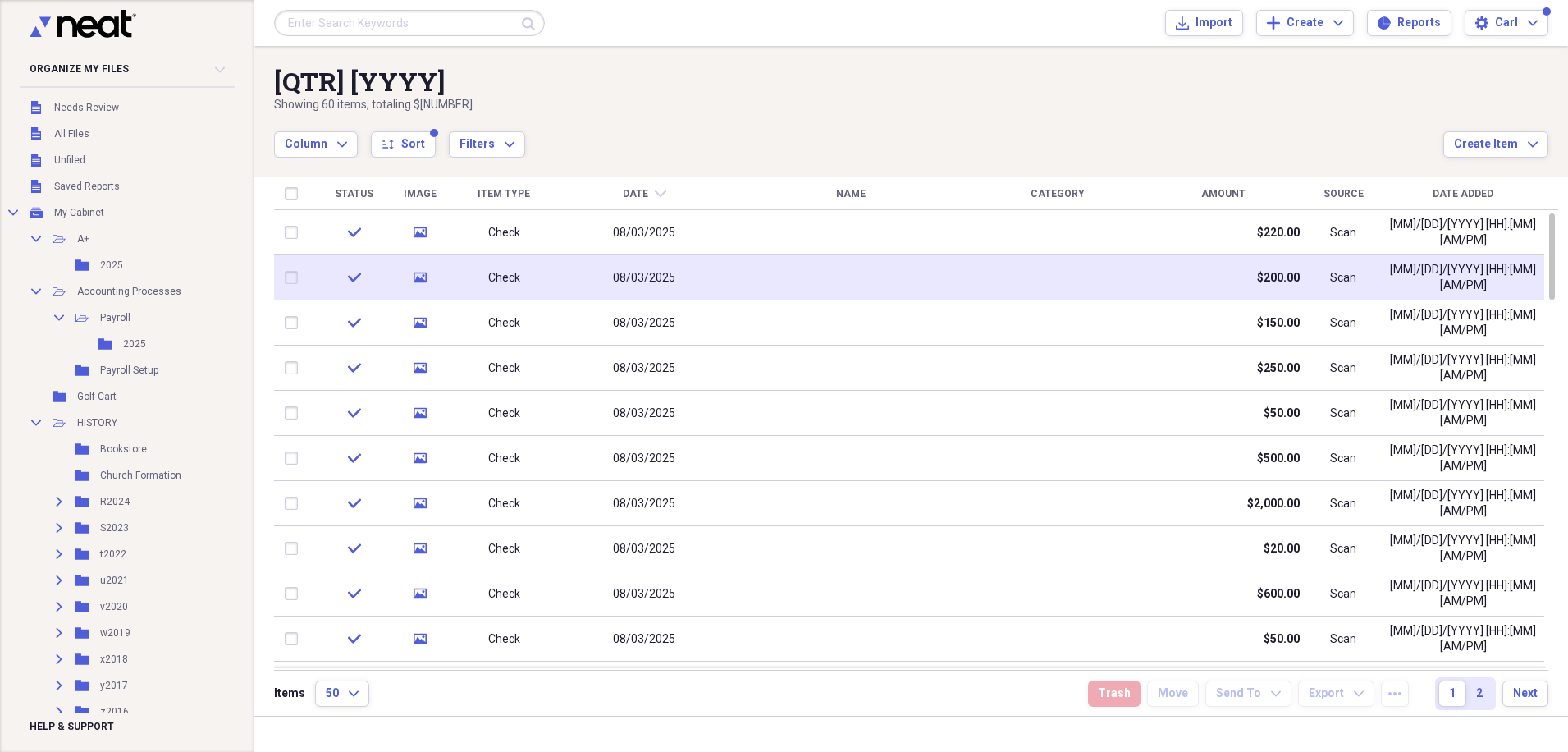 click at bounding box center [1058, 277] 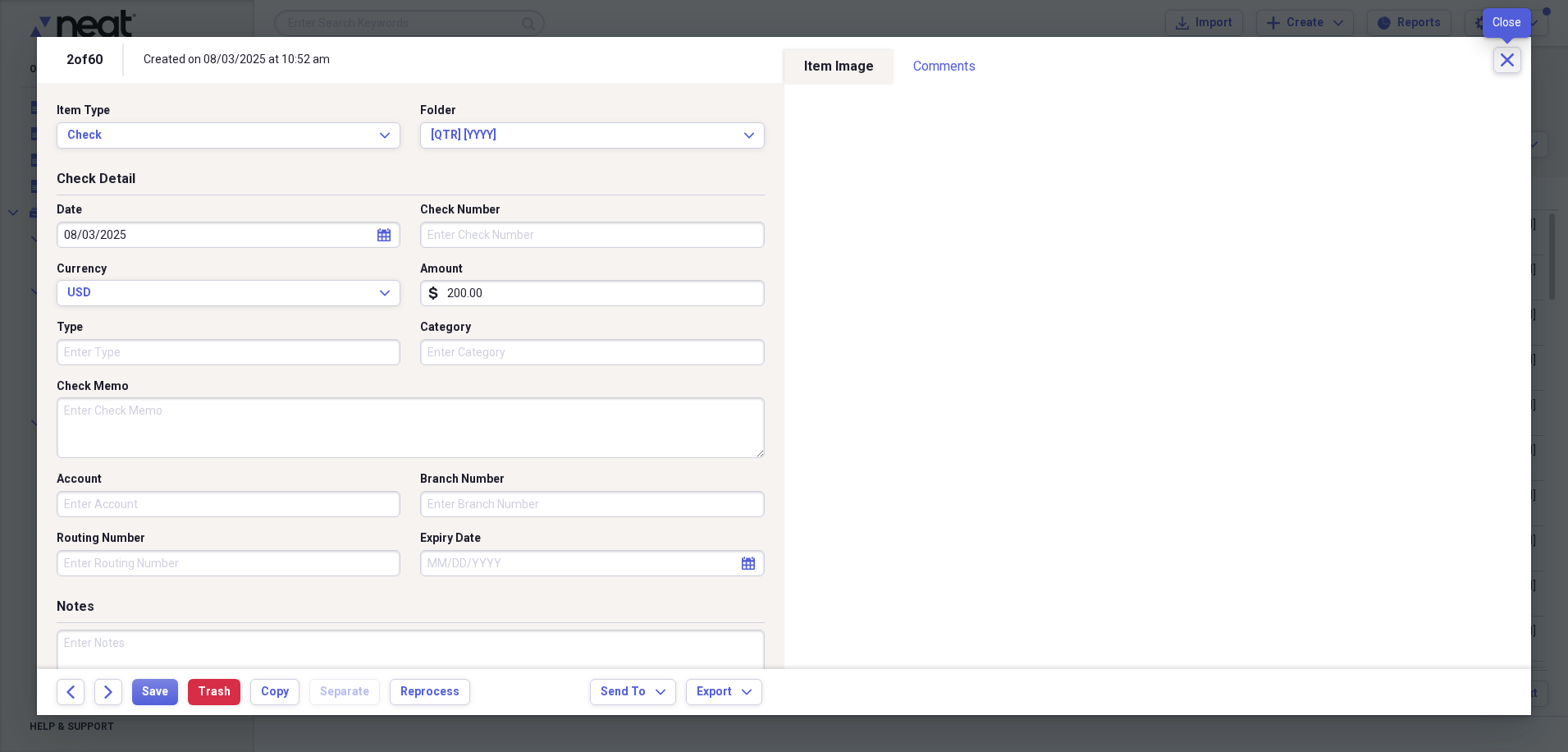 click on "Close" 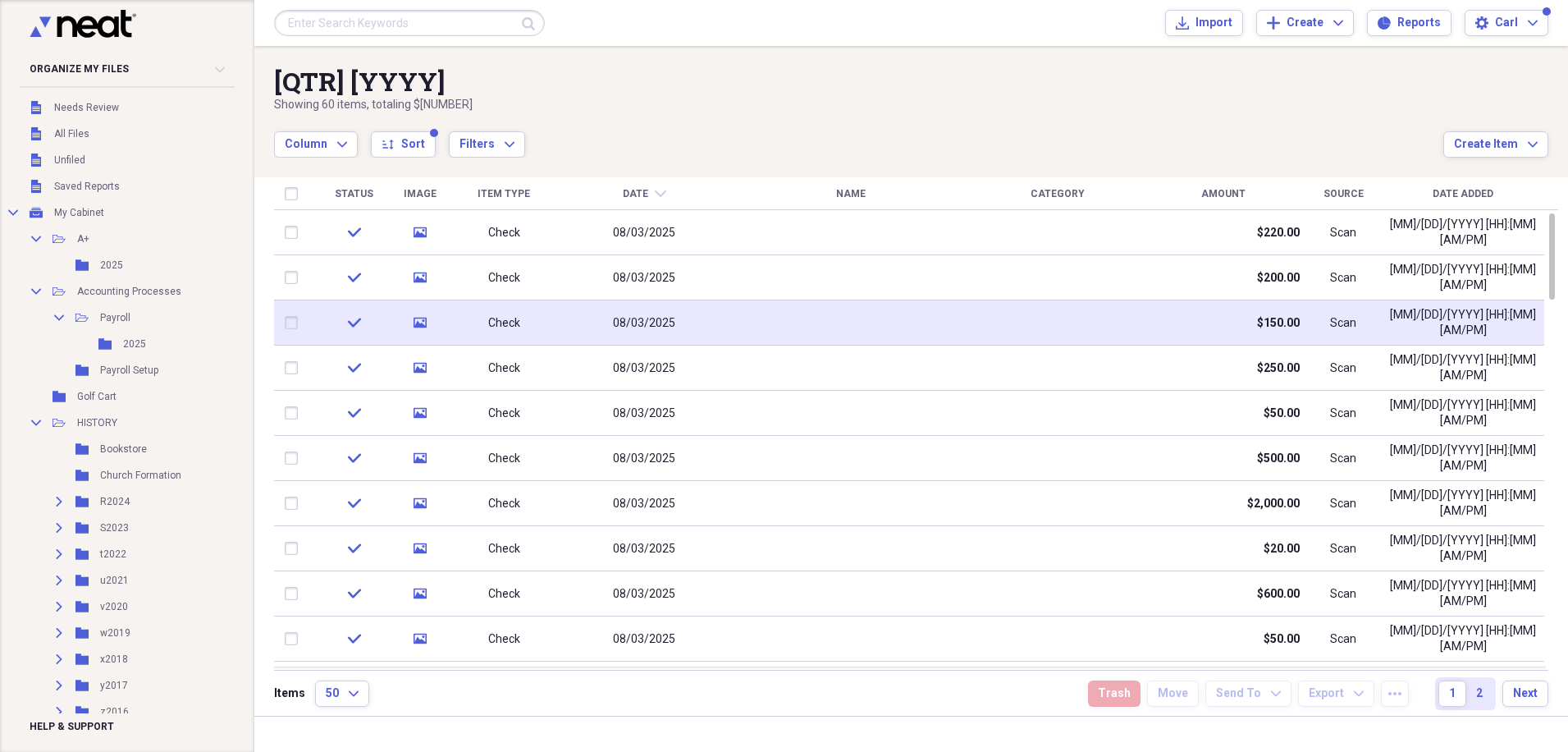 click on "$150.00" at bounding box center (1278, 323) 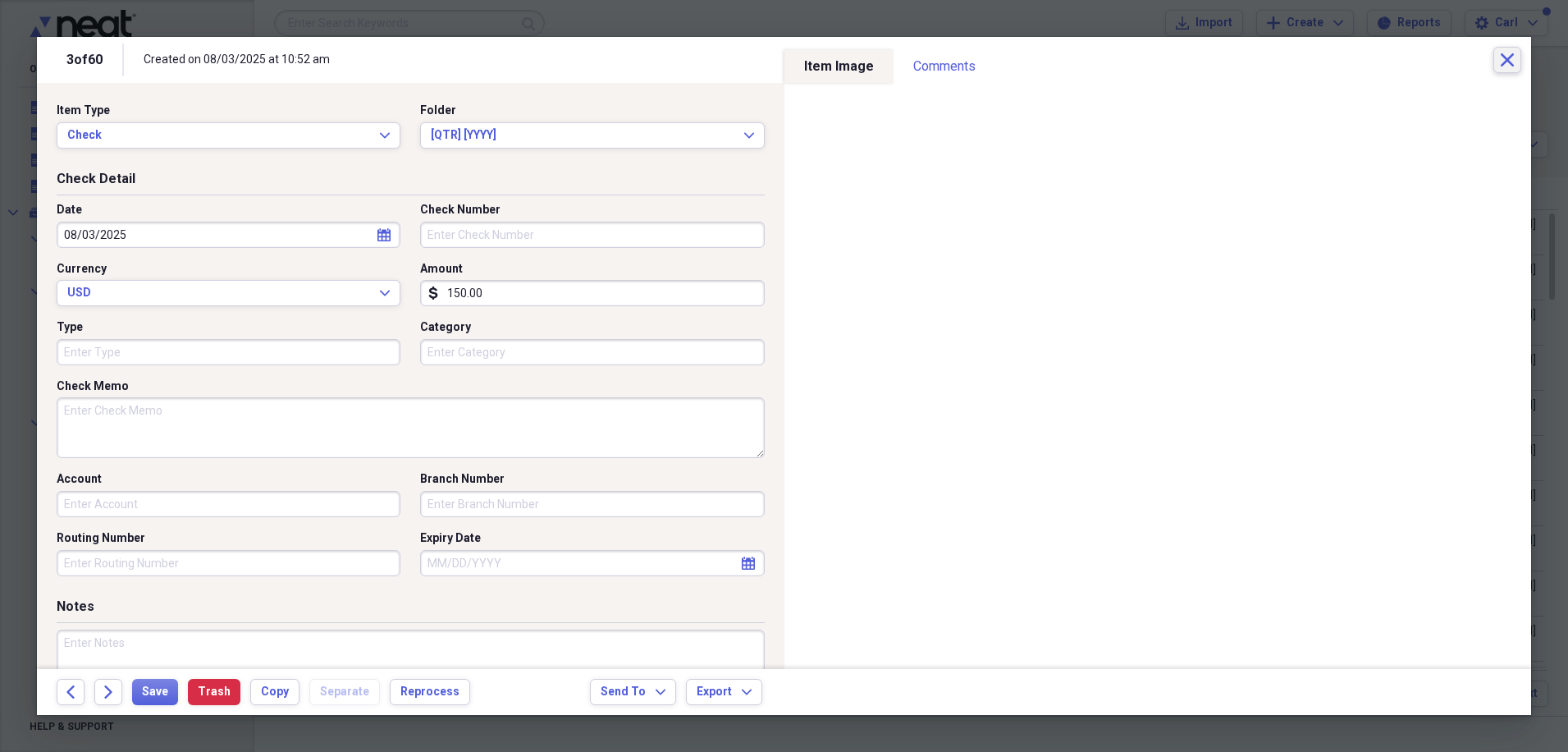click on "Close" 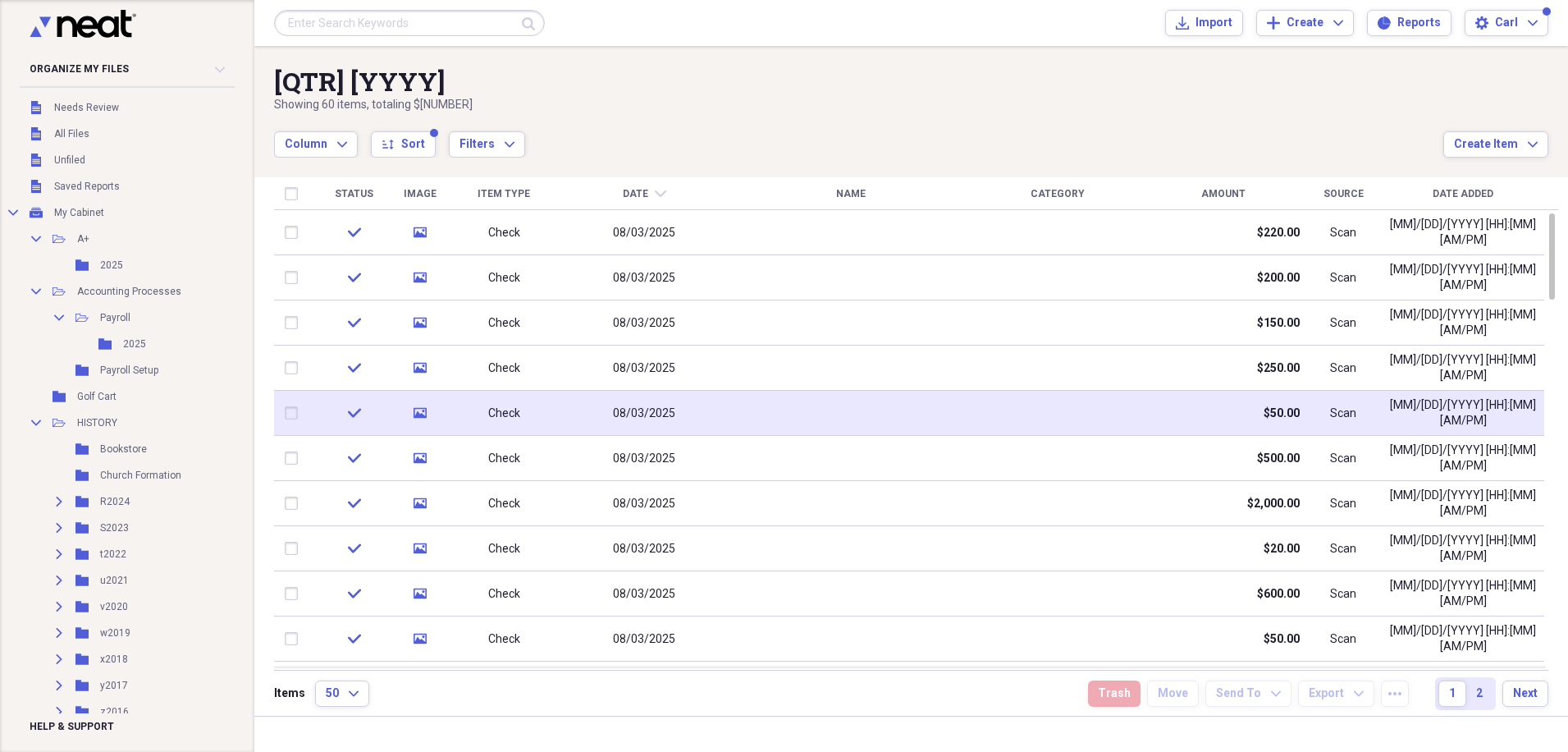 click on "$50.00" at bounding box center [1282, 414] 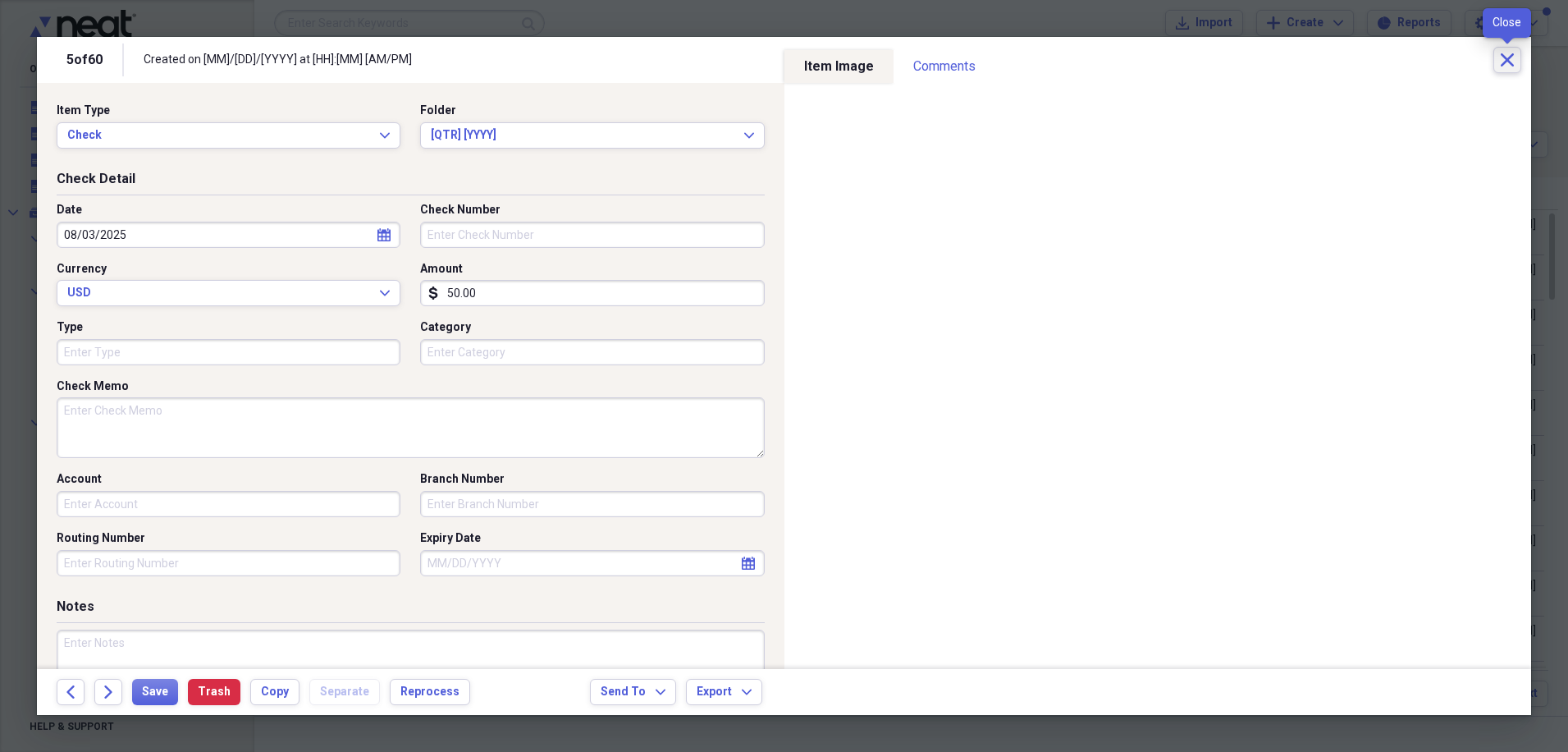 click on "Close" at bounding box center (1507, 60) 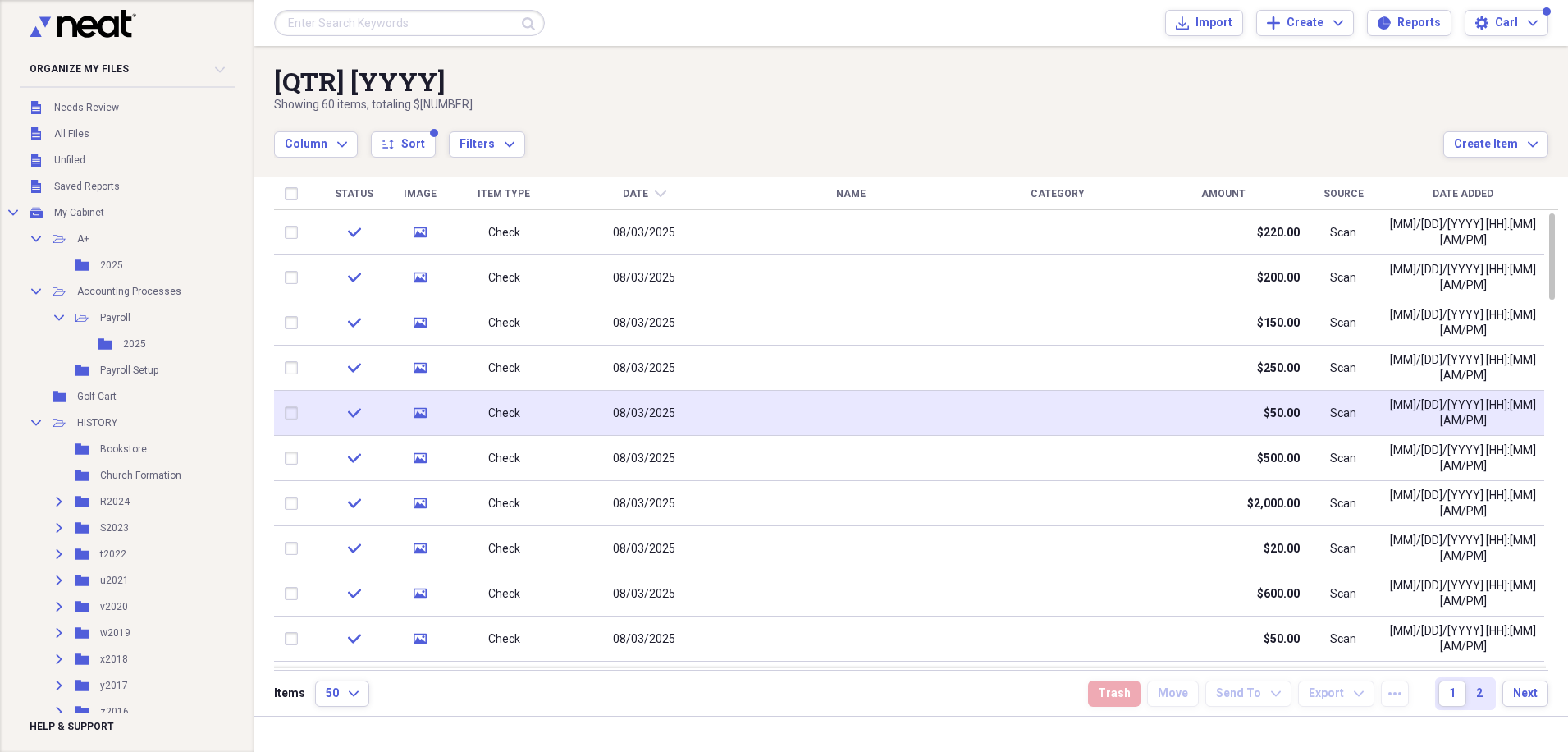 click on "$50.00" at bounding box center [1223, 413] 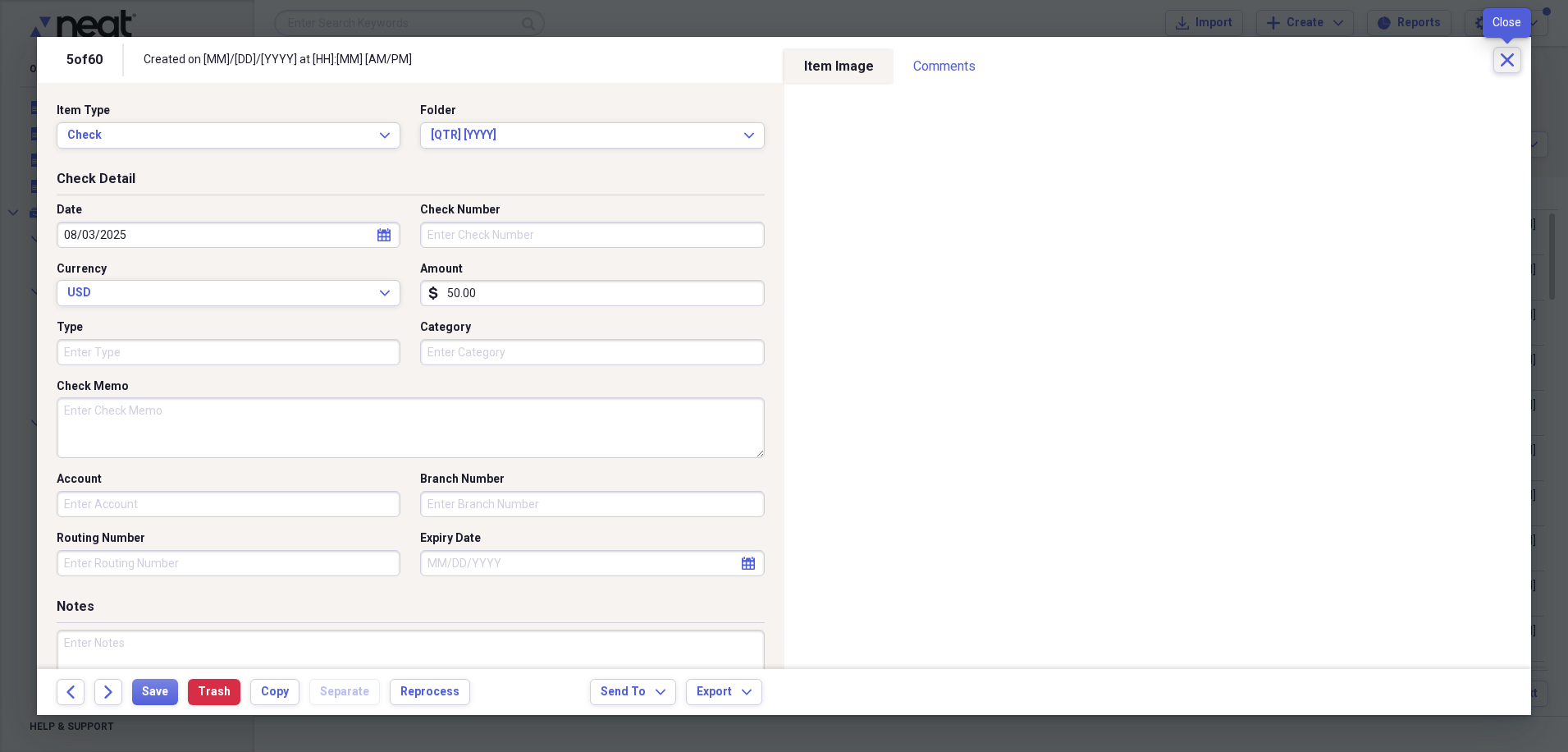 click 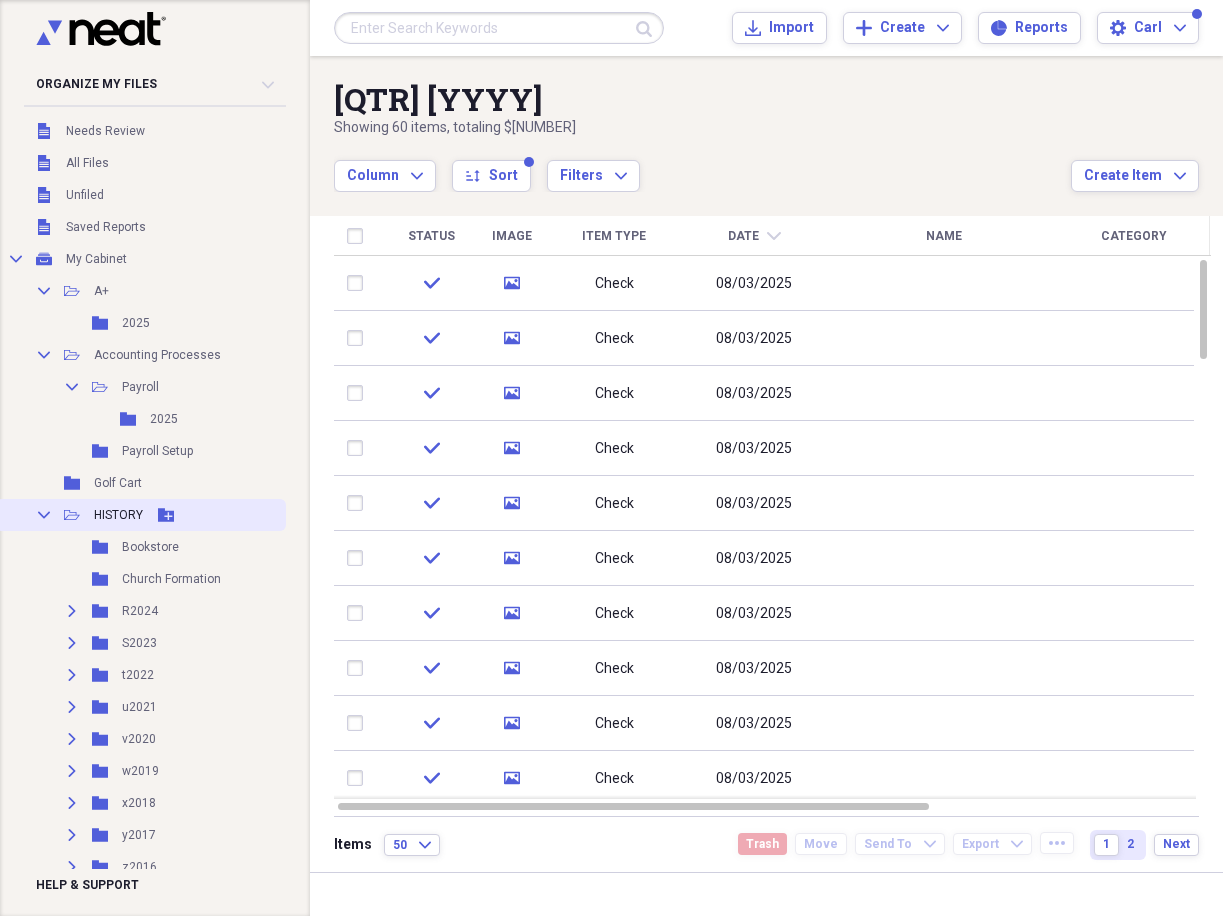 click on "Collapse" at bounding box center [44, 515] 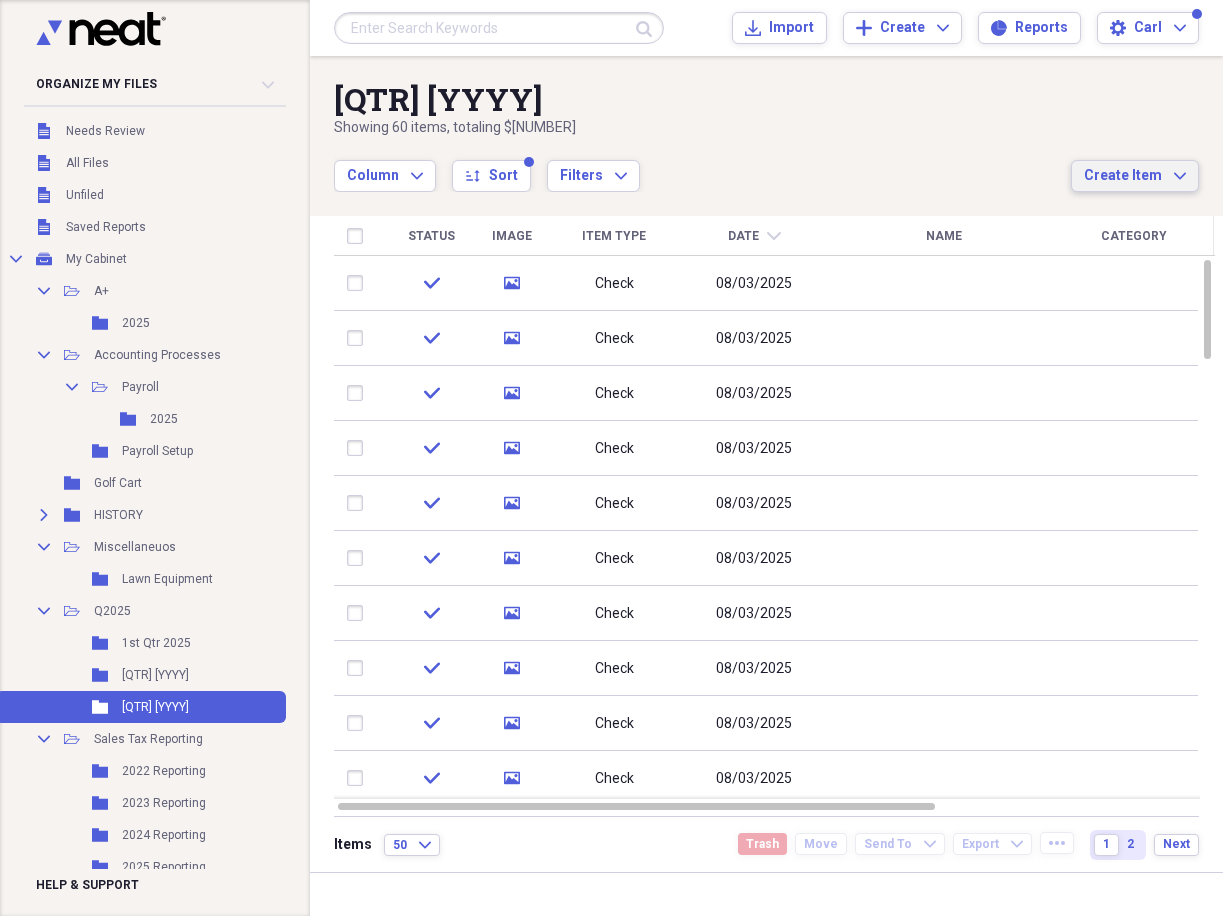 click on "Create Item" at bounding box center (1123, 176) 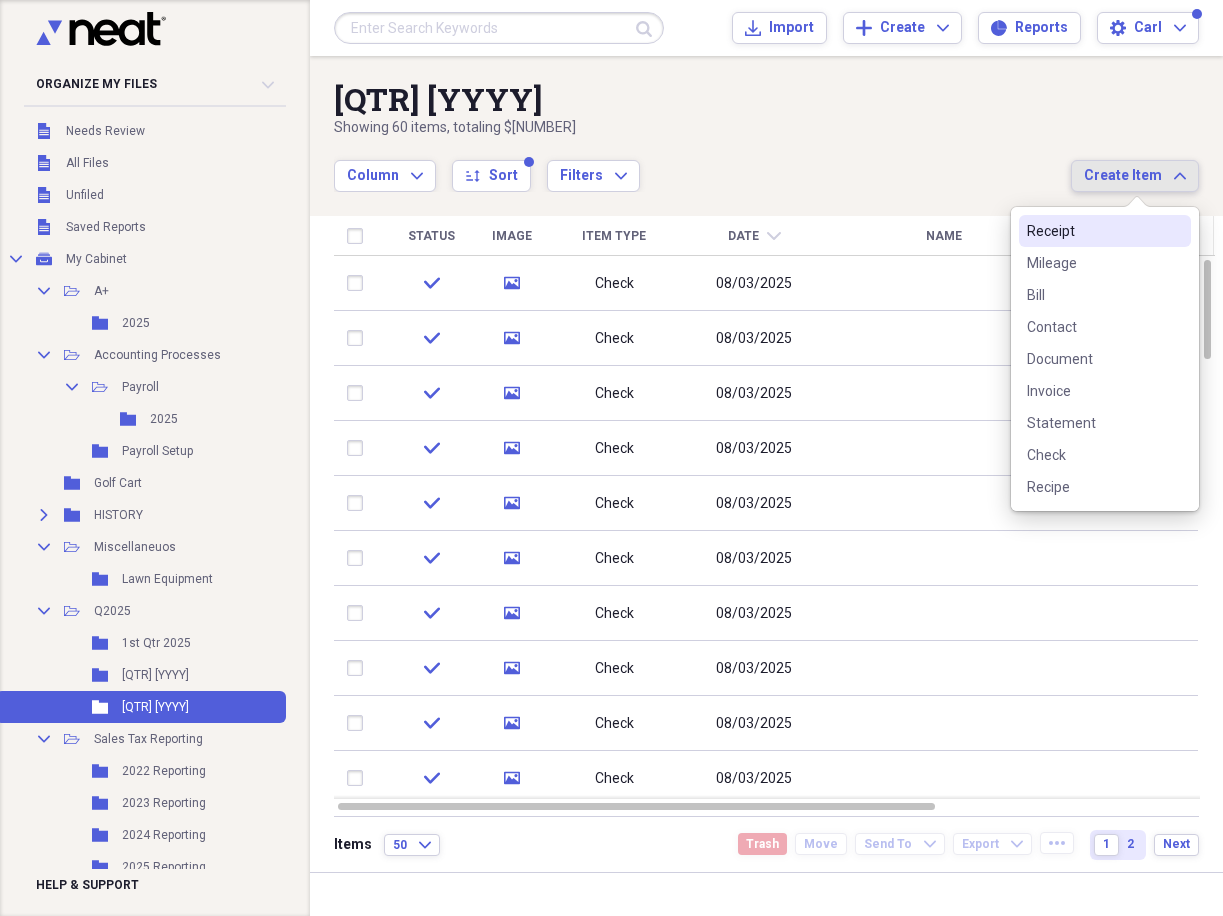 click on "Receipt" at bounding box center (1093, 231) 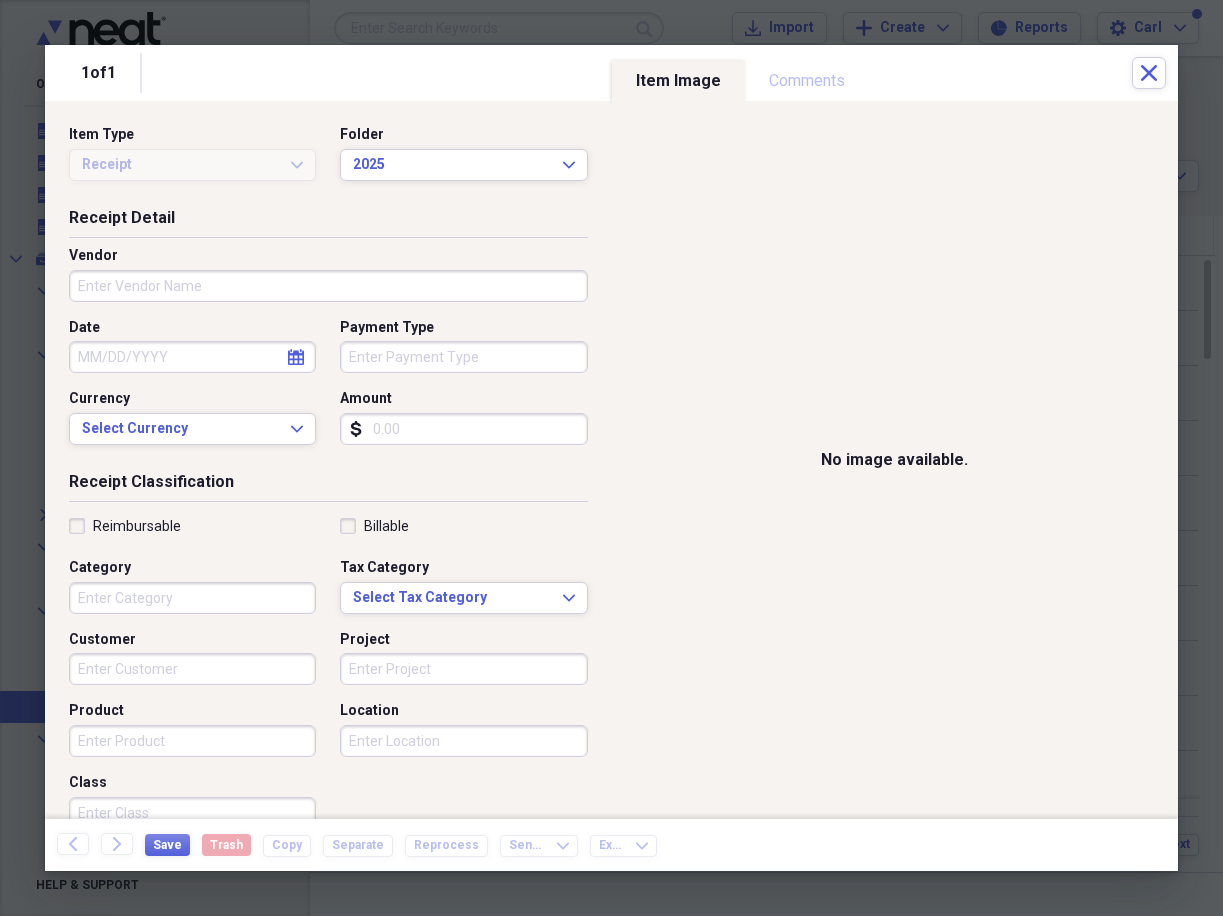 click on "Amount" at bounding box center [463, 429] 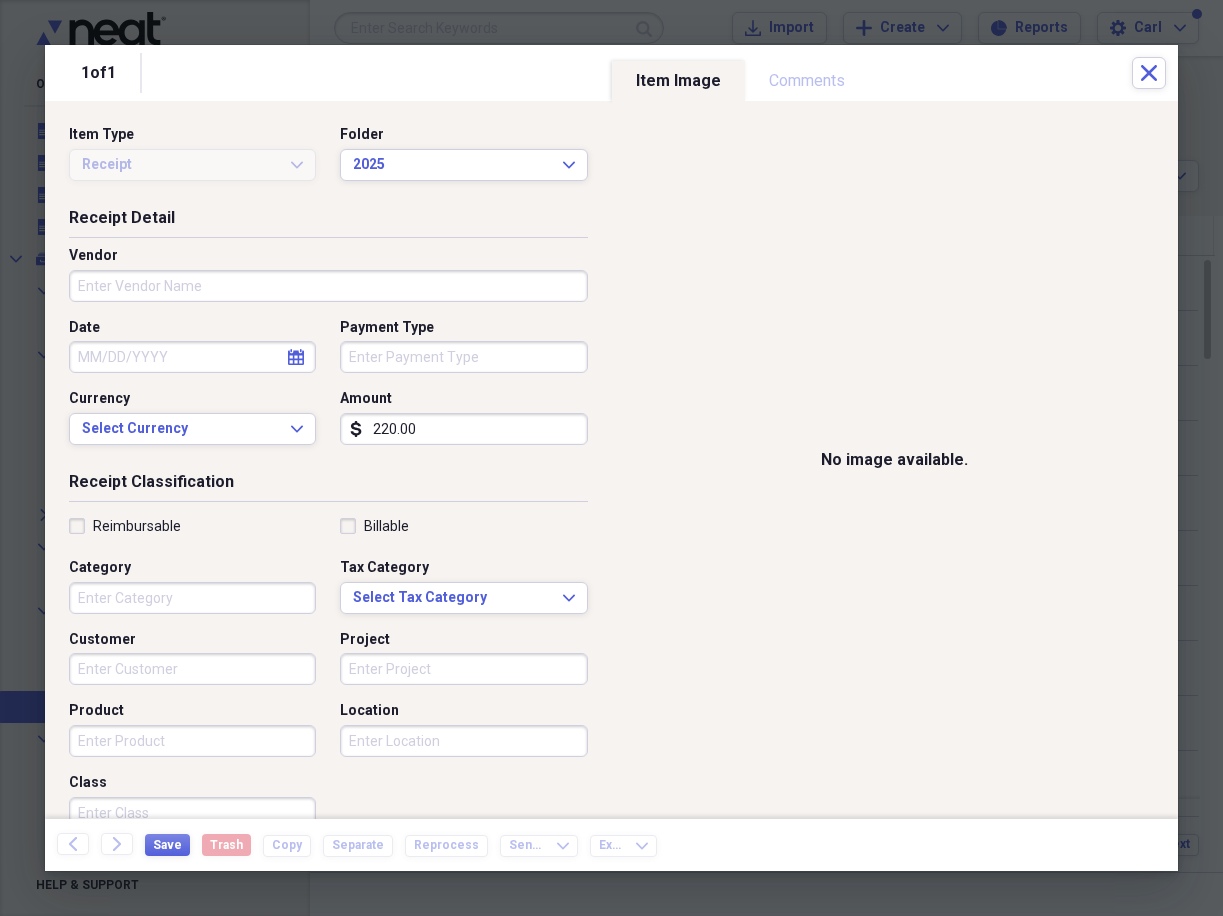 type on "220.00" 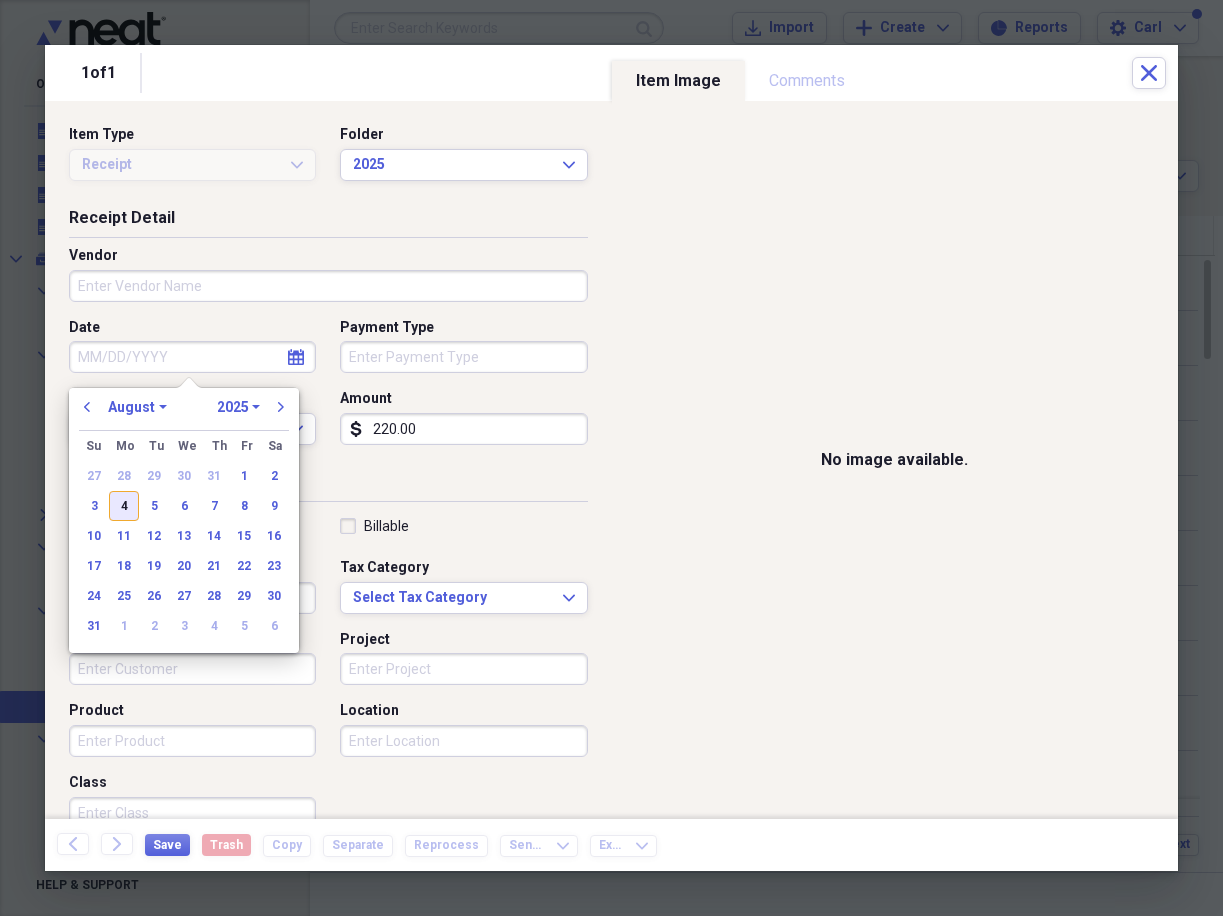 click on "4" at bounding box center [124, 506] 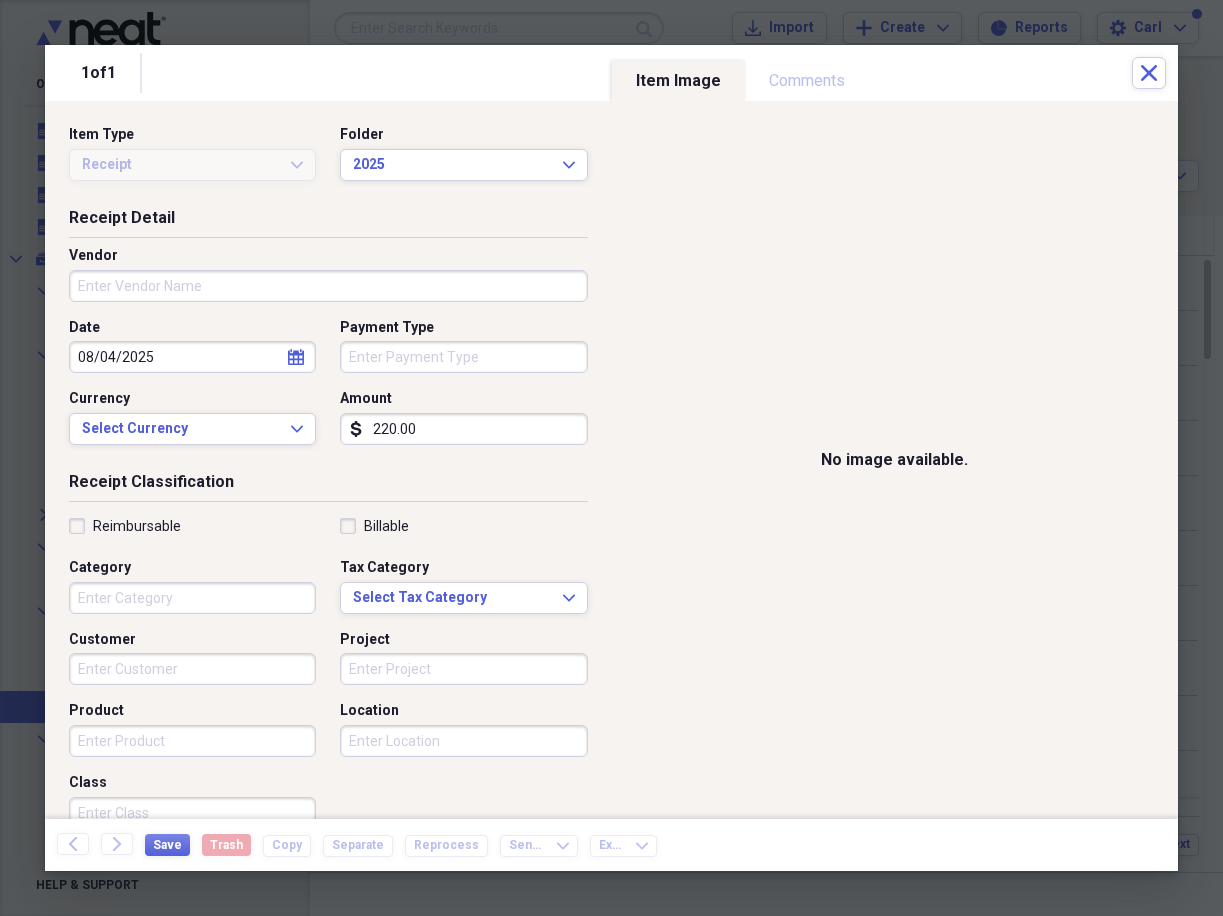 click on "Vendor" at bounding box center (328, 286) 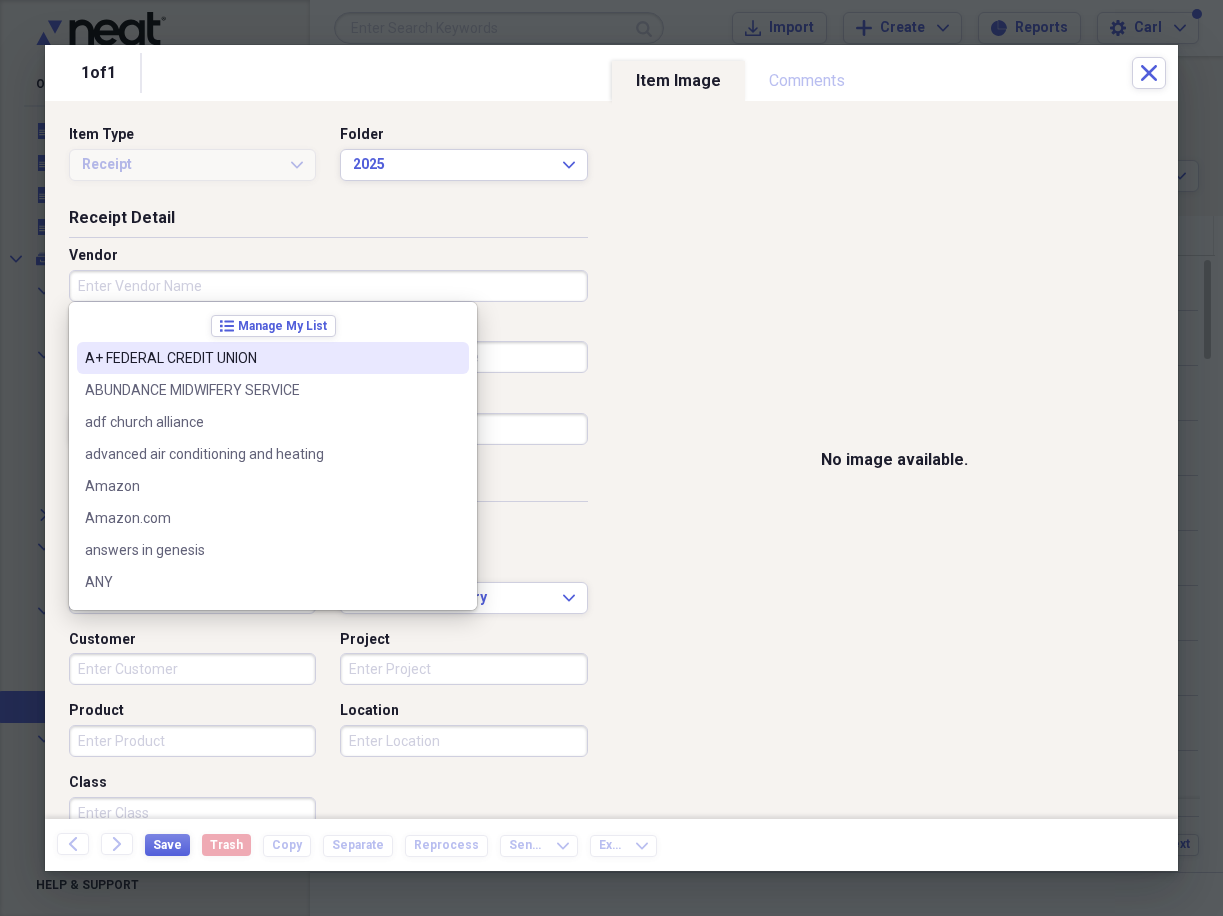 click on "A+ FEDERAL CREDIT UNION" at bounding box center [261, 358] 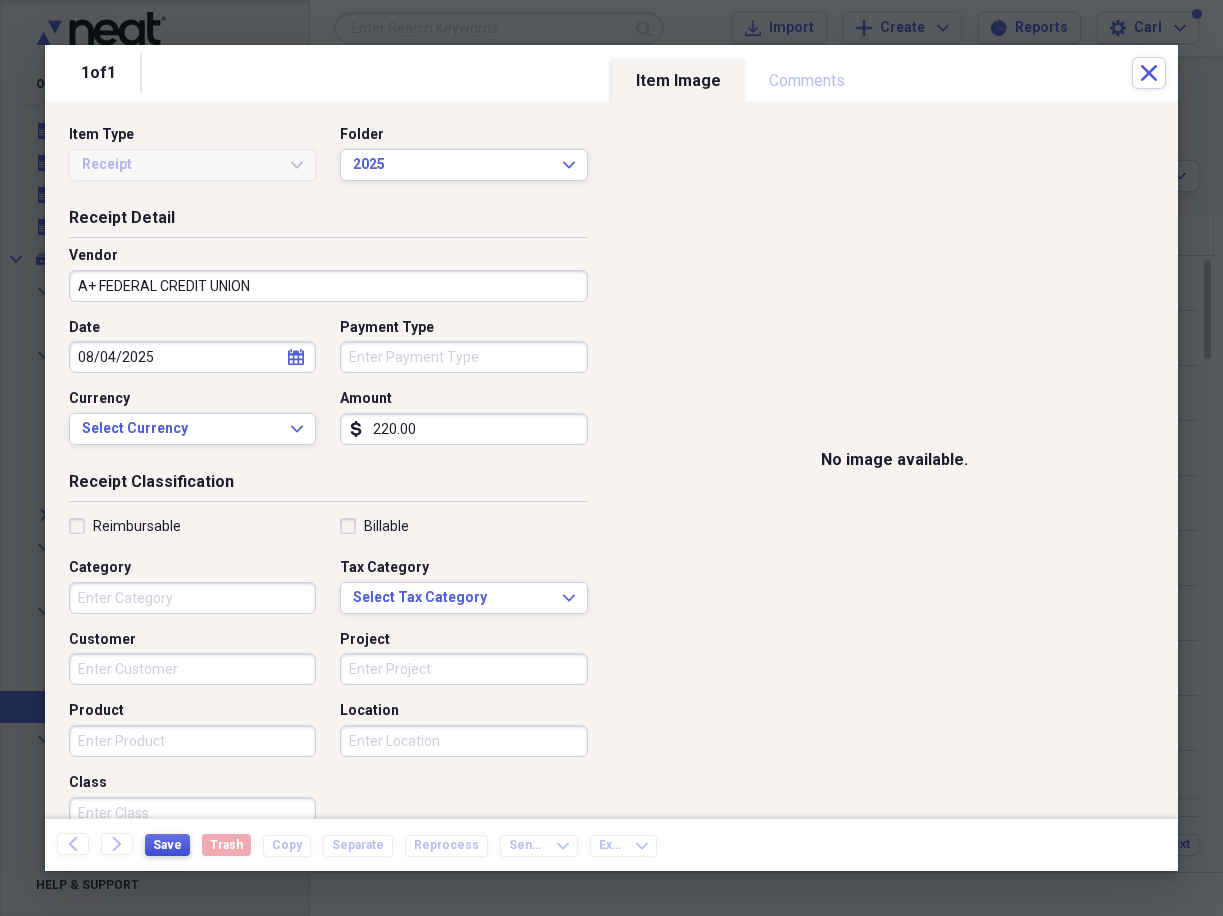 click on "Save" at bounding box center (167, 845) 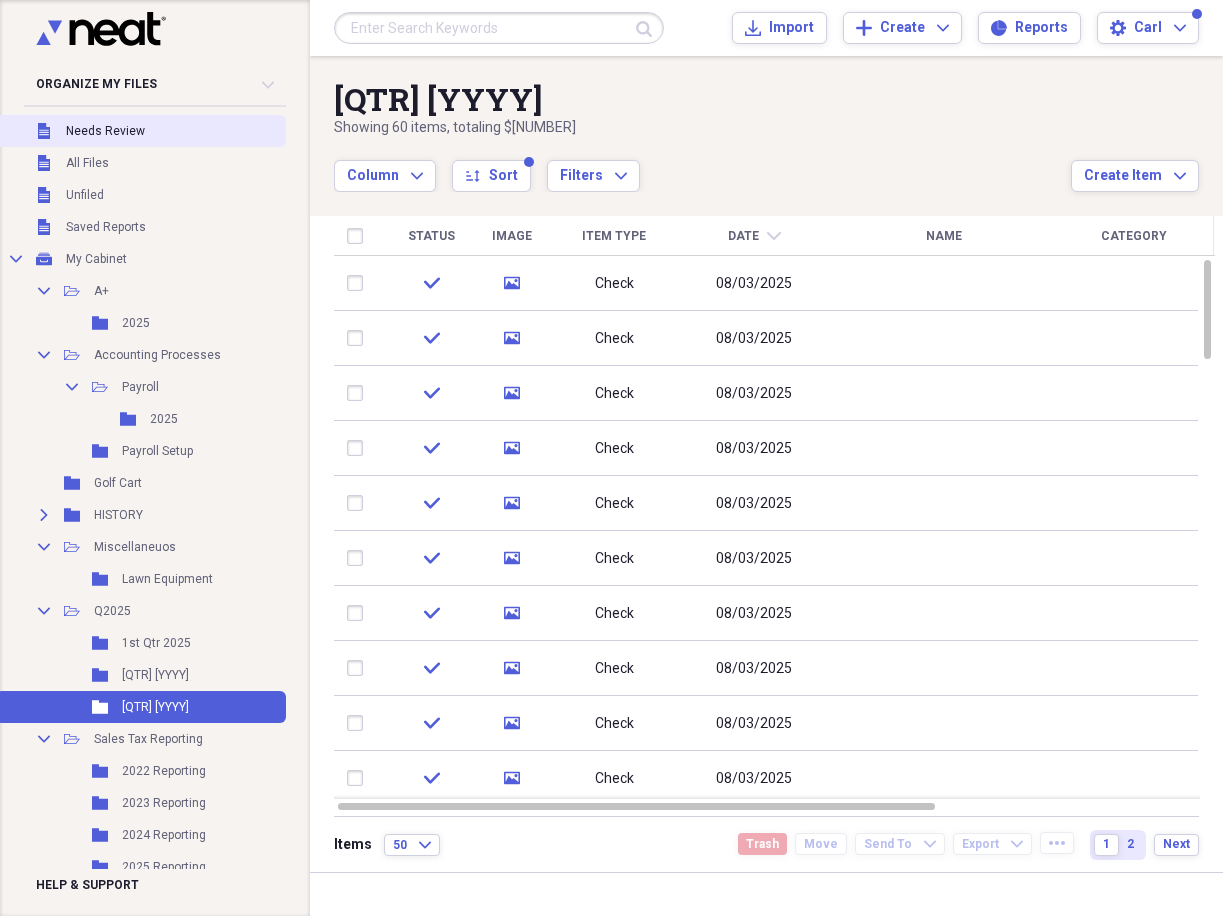 click on "Needs Review" at bounding box center [105, 131] 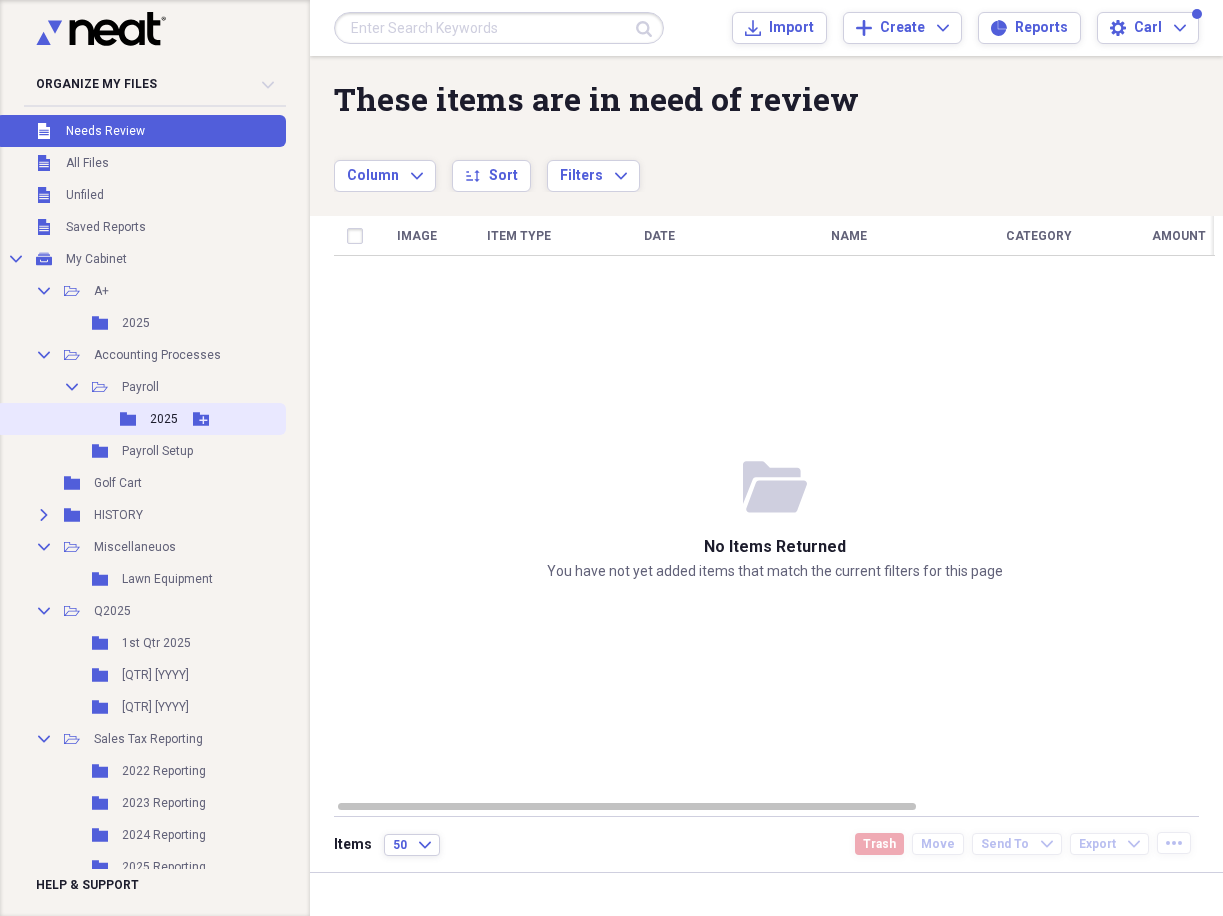 click on "Folder 2025 Add Folder" at bounding box center [141, 419] 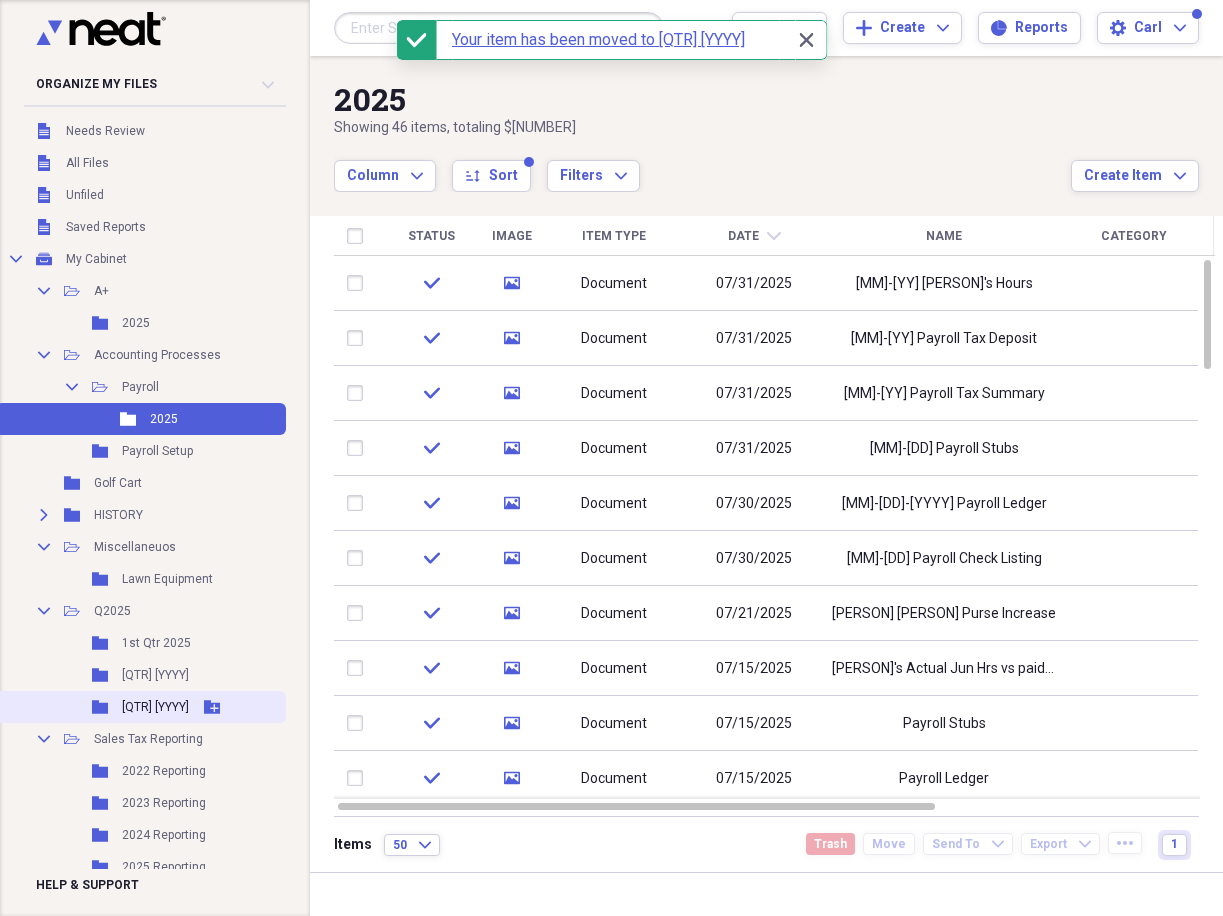 click on "[QTR] [YYYY]" at bounding box center (155, 707) 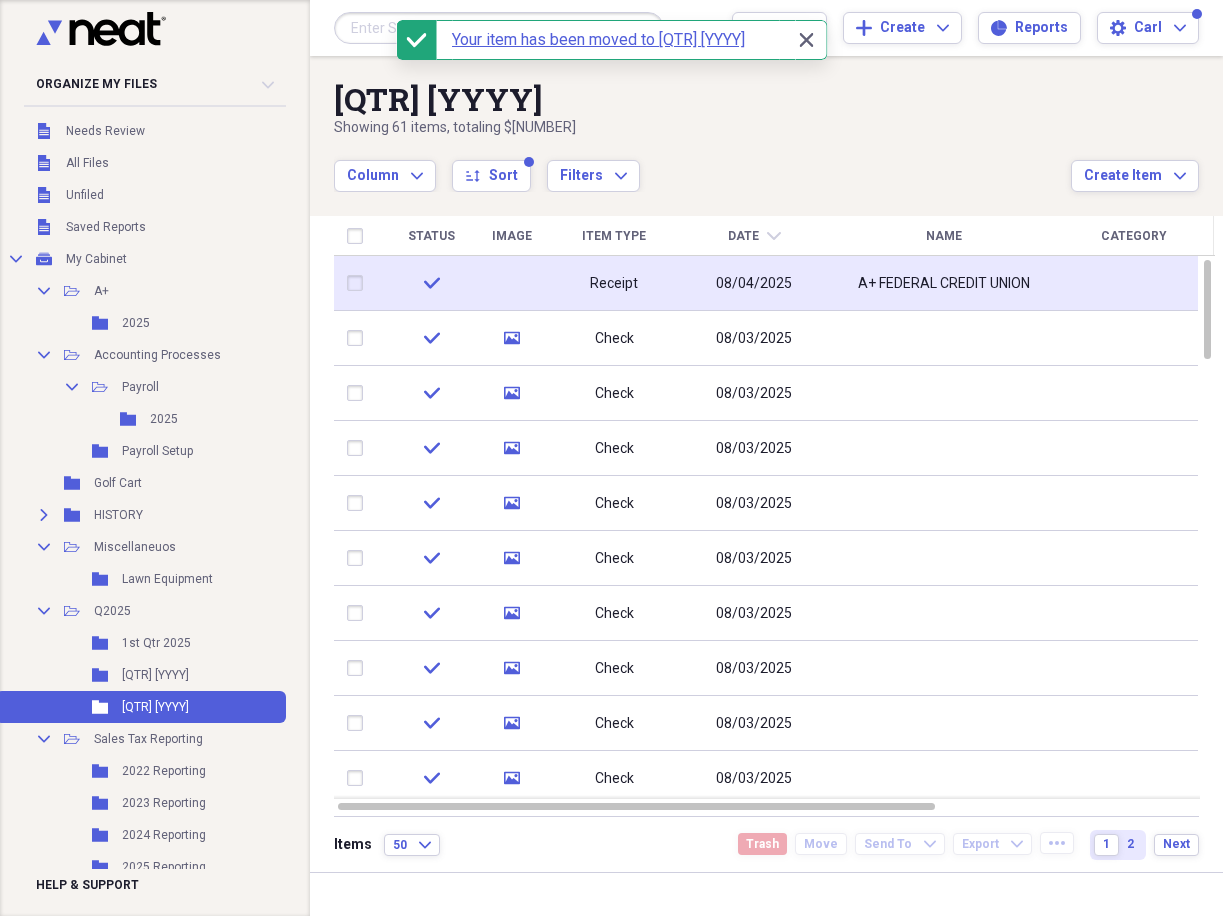 click on "08/04/2025" at bounding box center [754, 283] 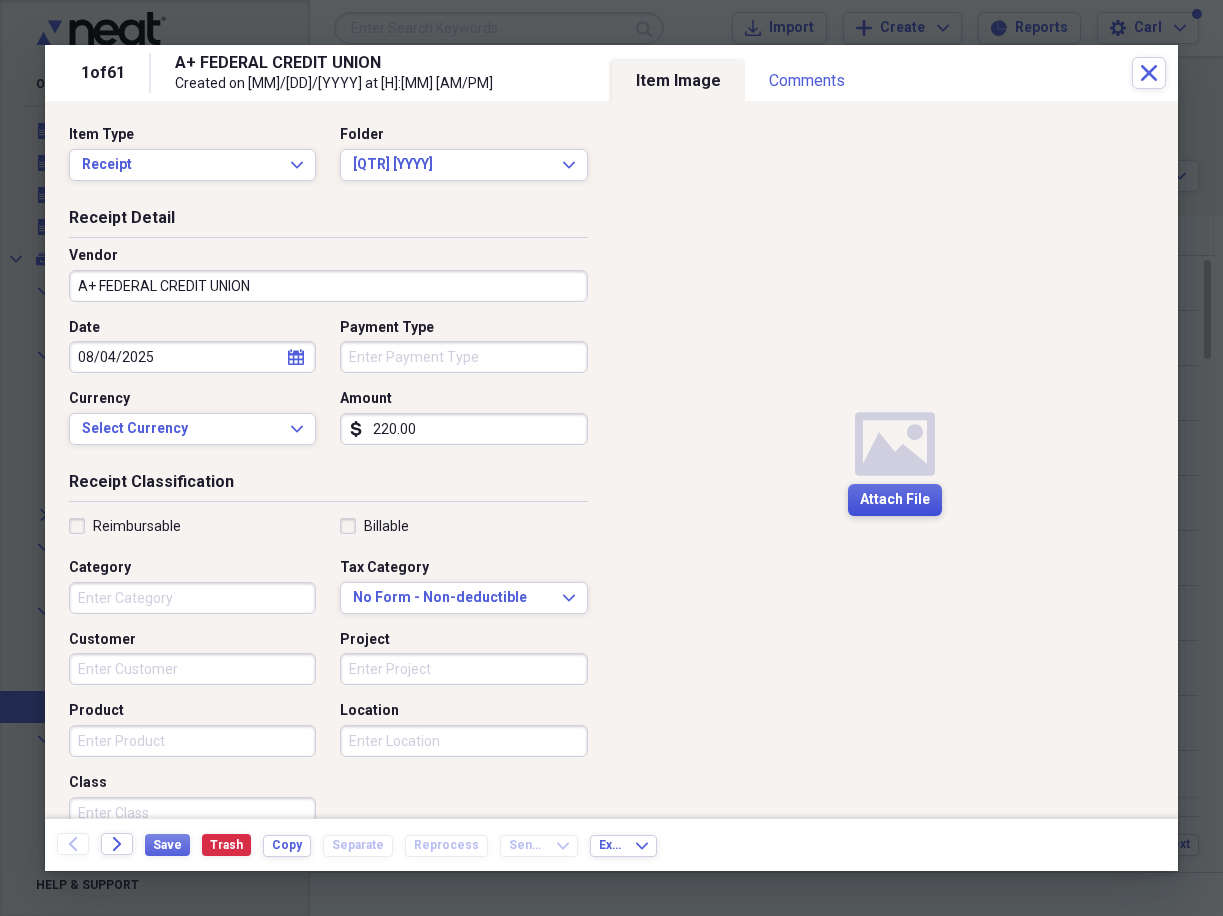 click on "Attach File" at bounding box center (895, 500) 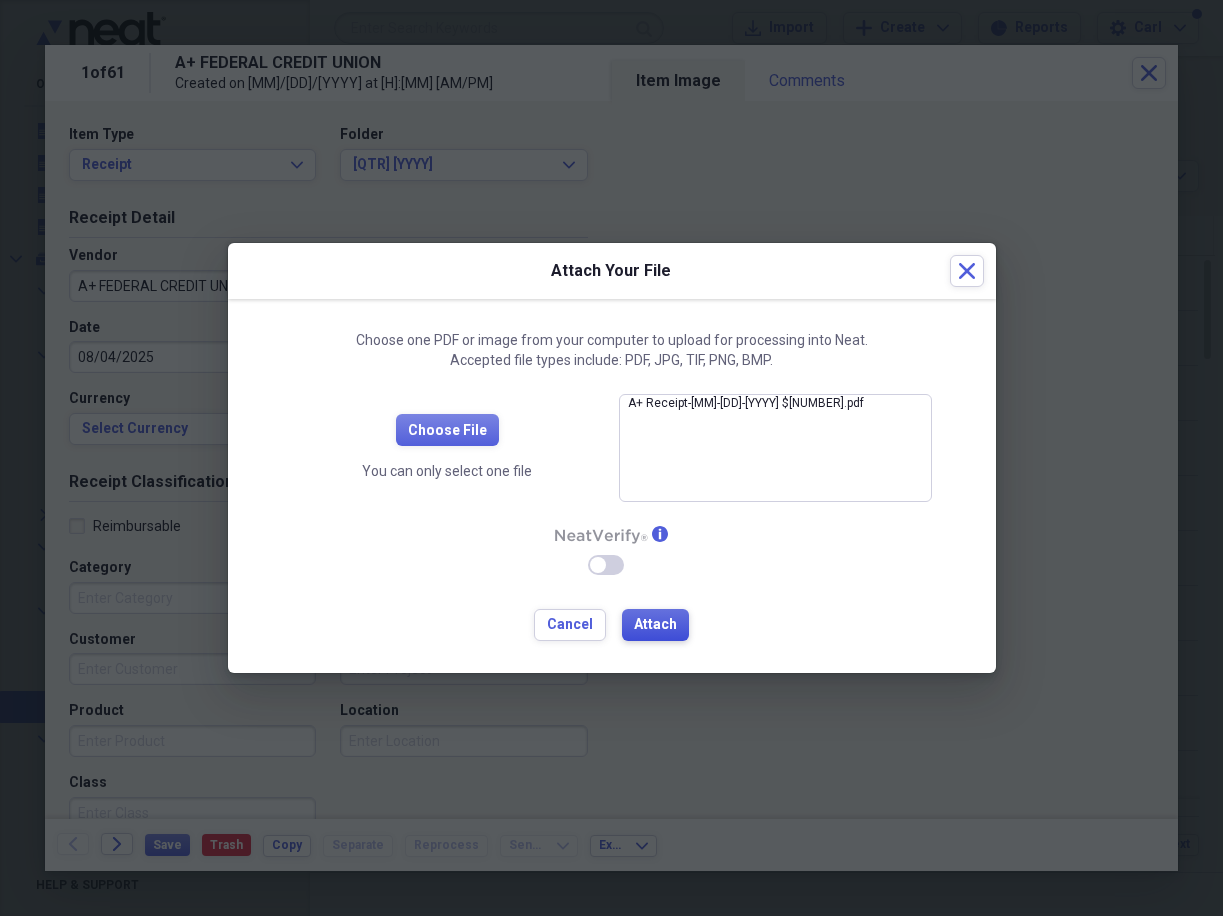 click on "Attach" at bounding box center (655, 625) 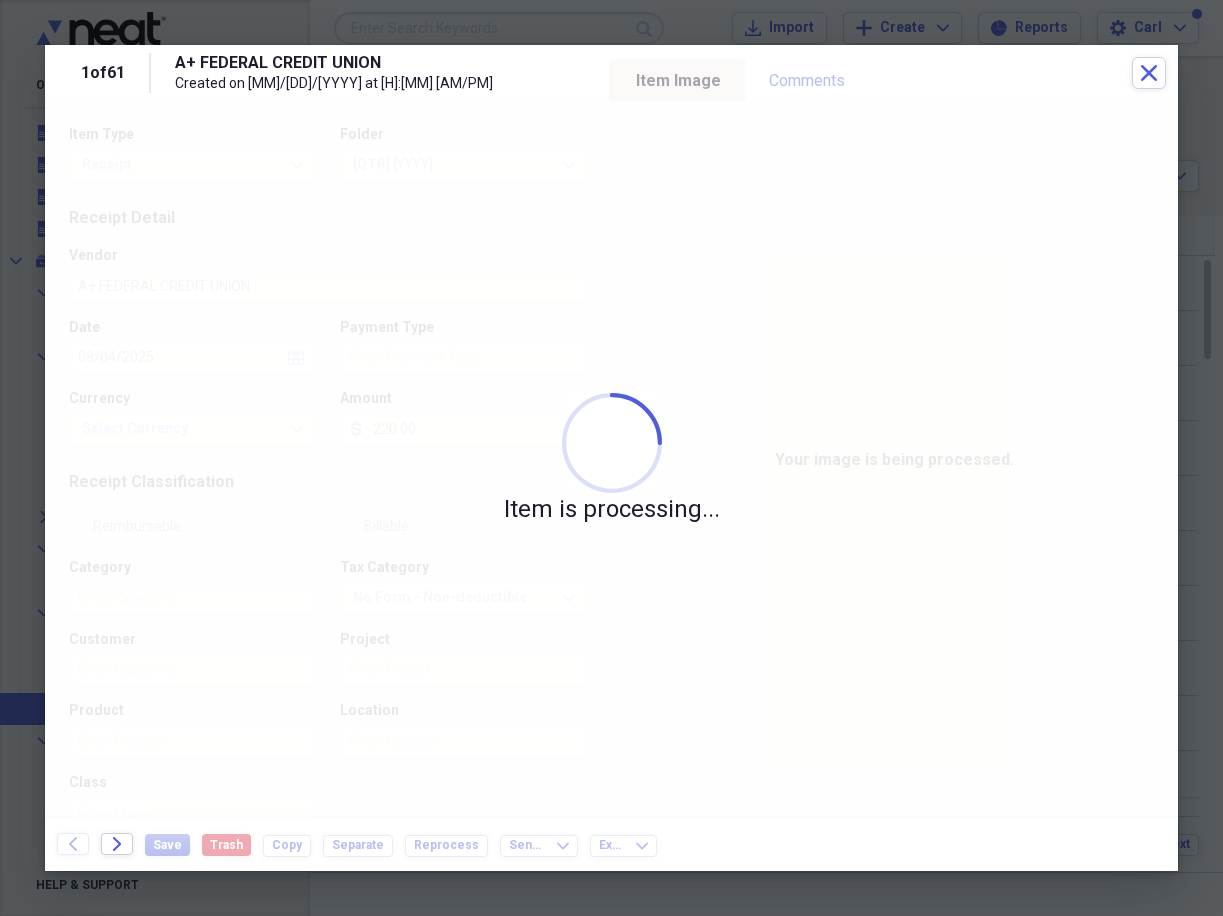 click on "Item is processing..." at bounding box center [611, 460] 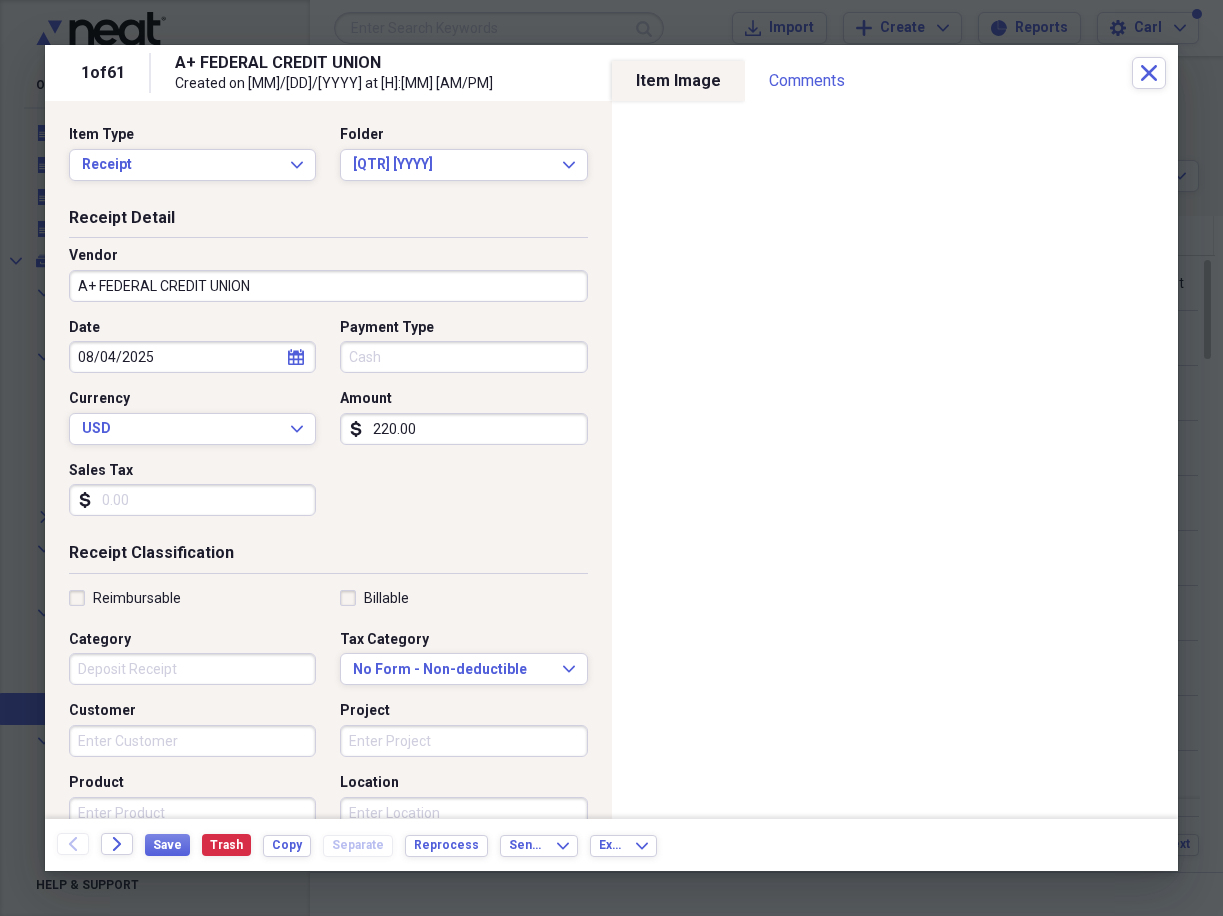 type on "Cash" 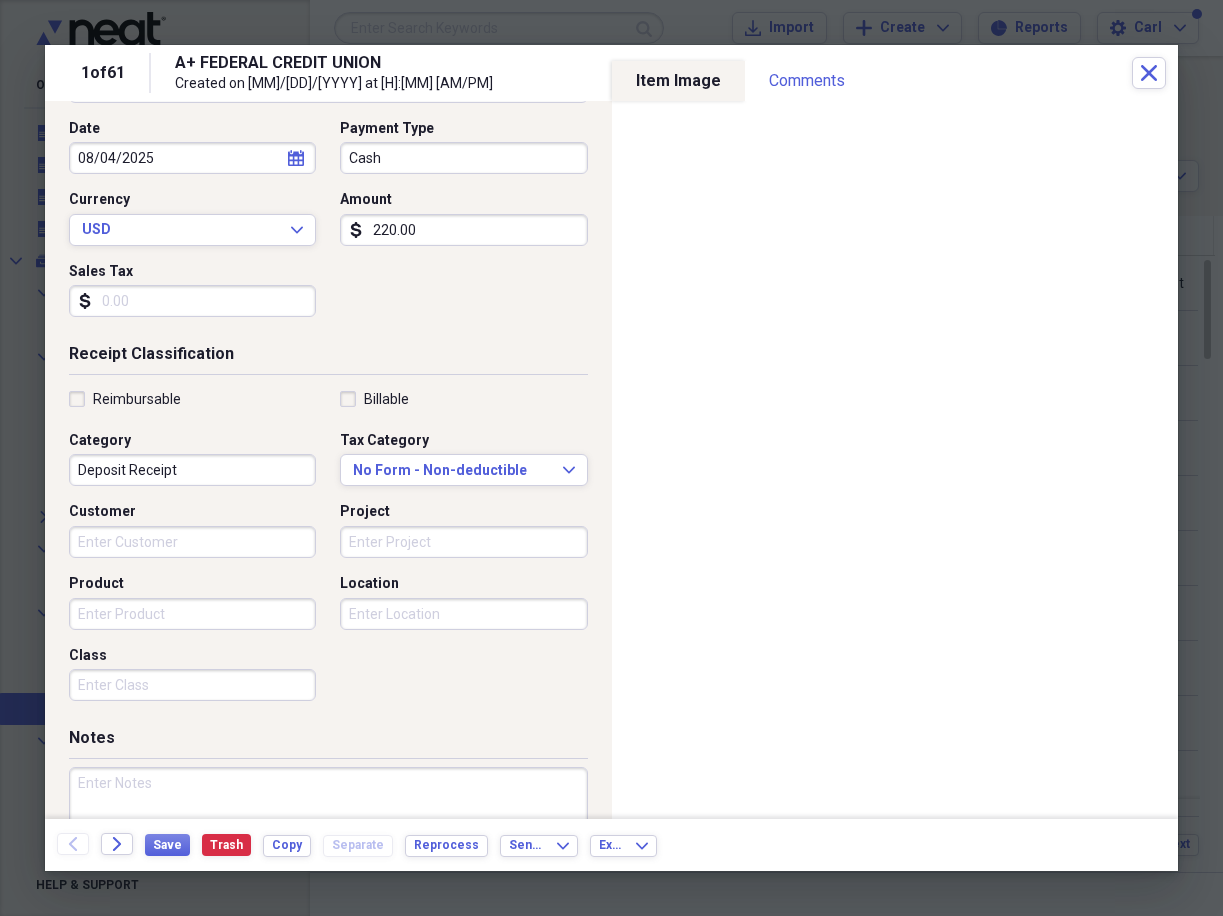 scroll, scrollTop: 200, scrollLeft: 0, axis: vertical 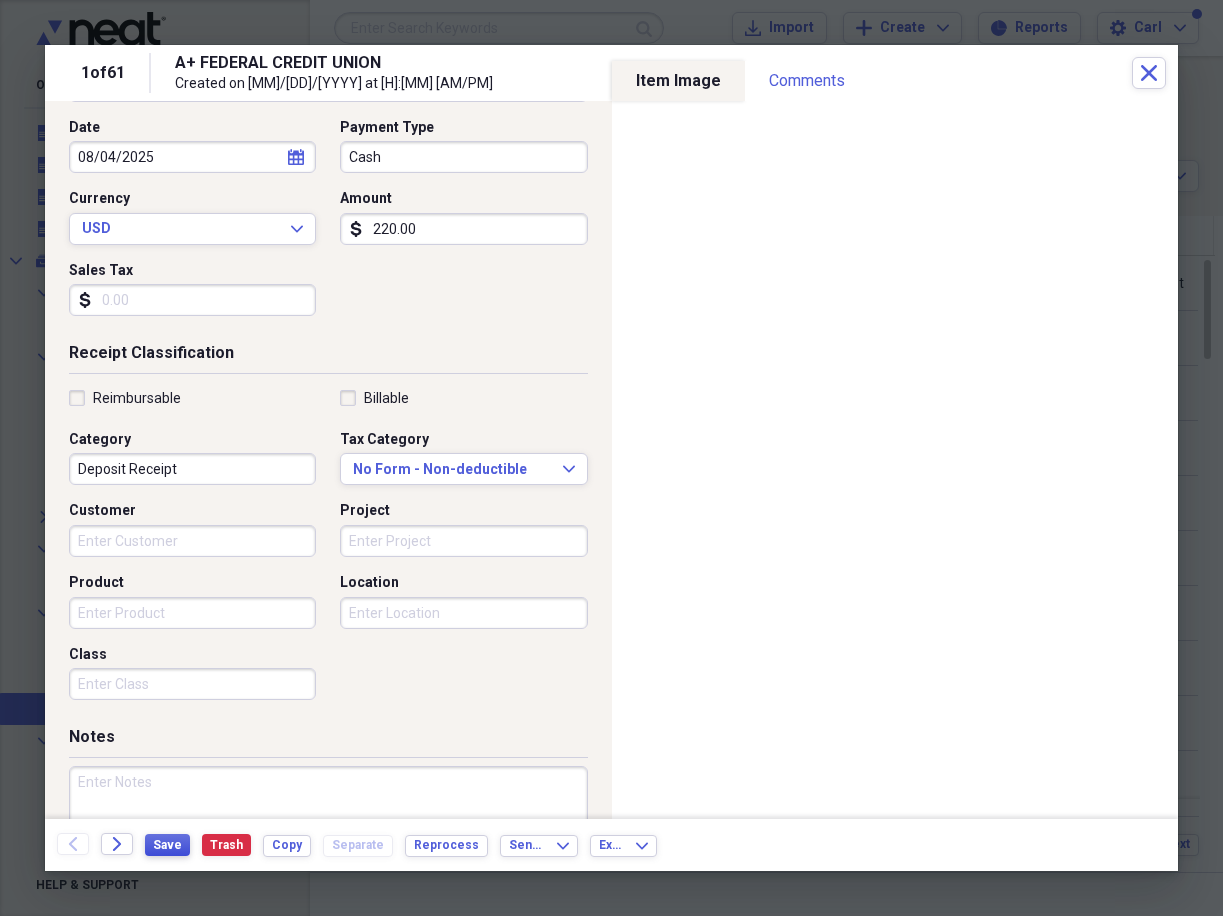click on "Save" at bounding box center (167, 845) 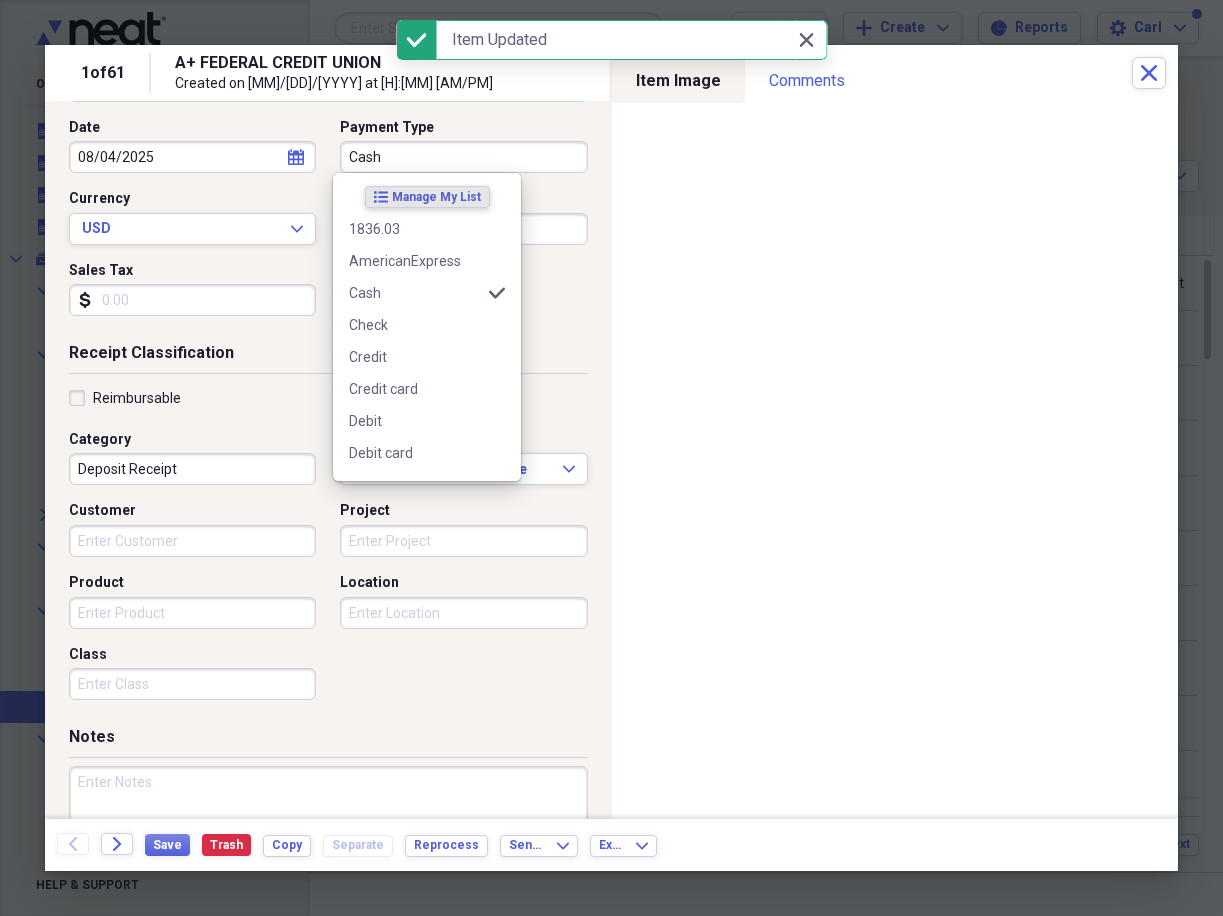 click on "Cash" at bounding box center [463, 157] 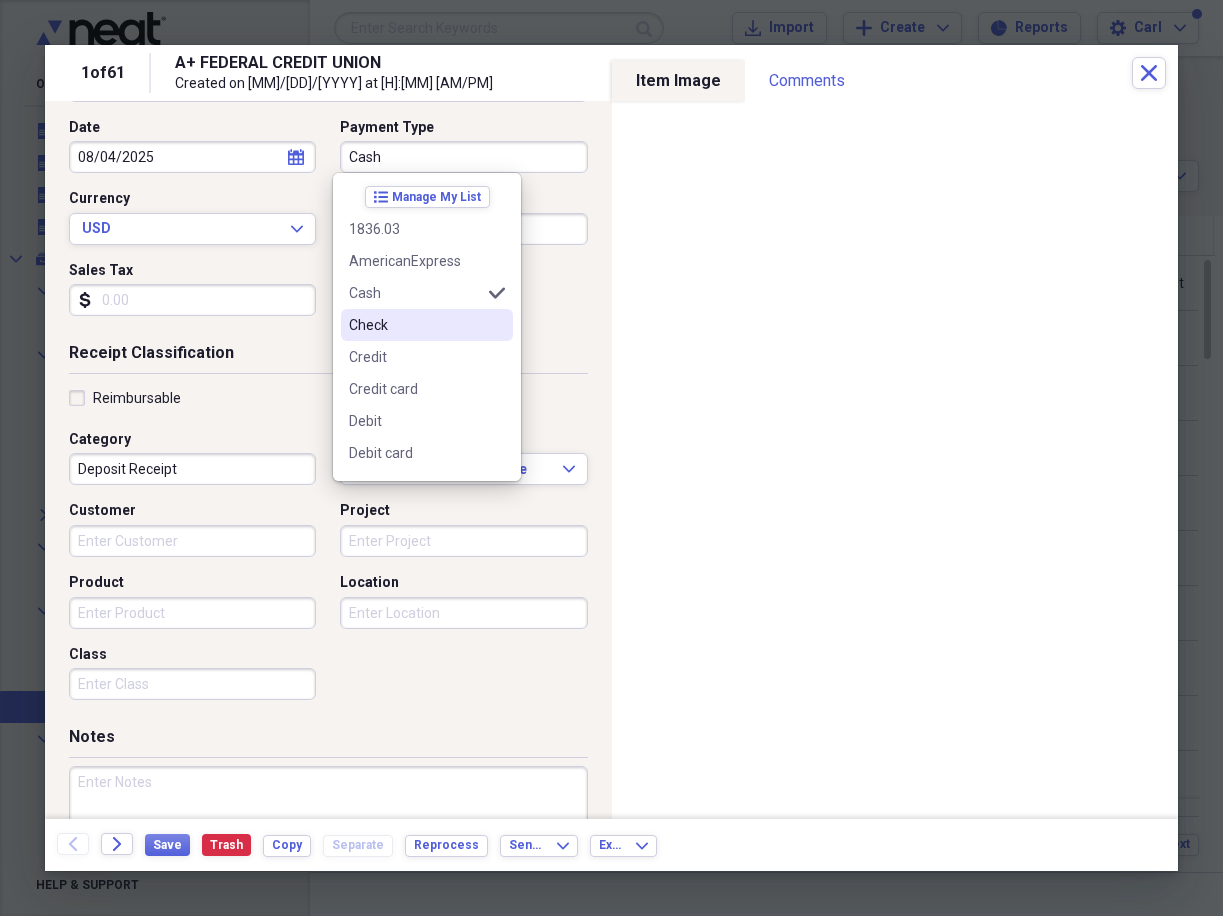 click on "list Manage My List [NUMBER] AmericanExpress Cash selected Check Credit Credit card Debit Debit card Deposit DinerClub Discover MasterCard Paypal Unknown Various Visa" at bounding box center [427, 327] 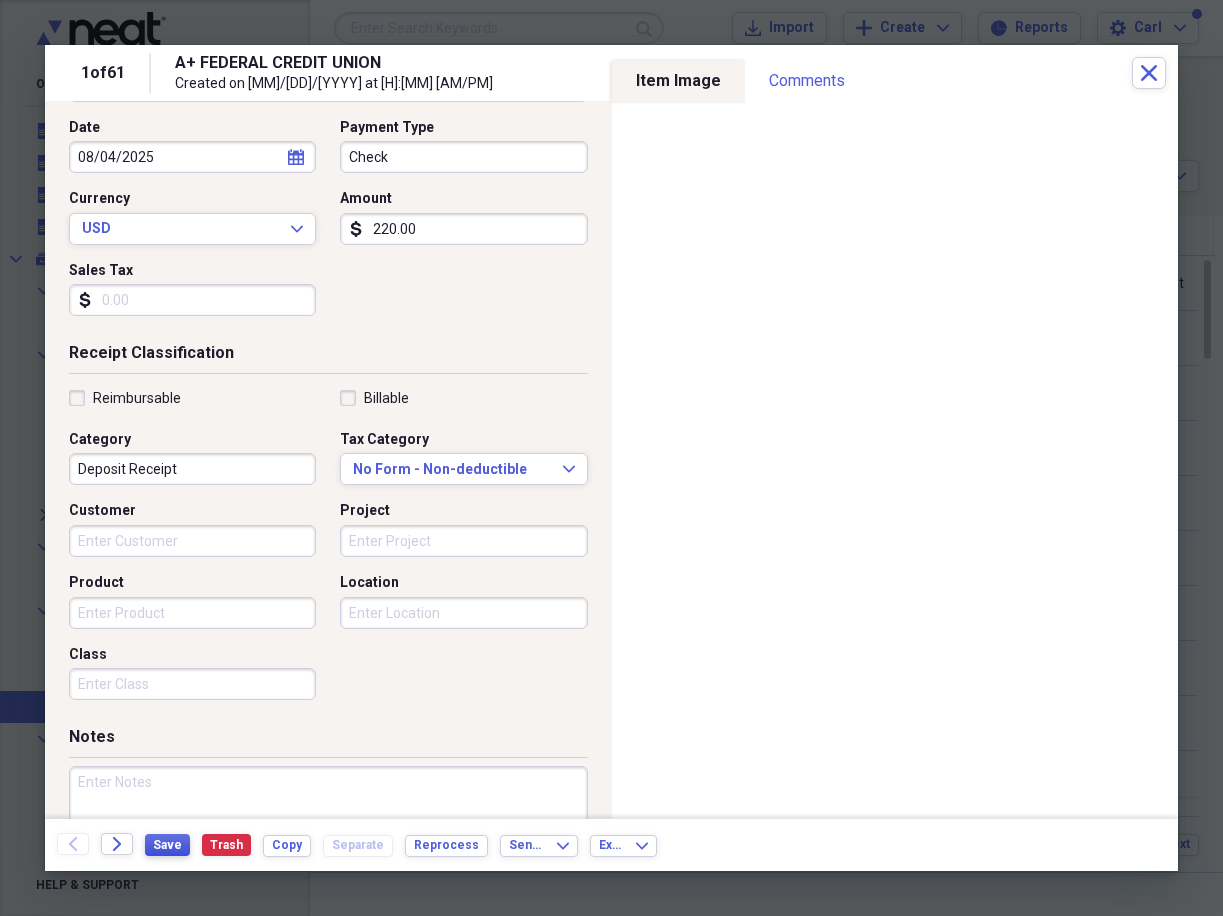 click on "Save" at bounding box center (167, 845) 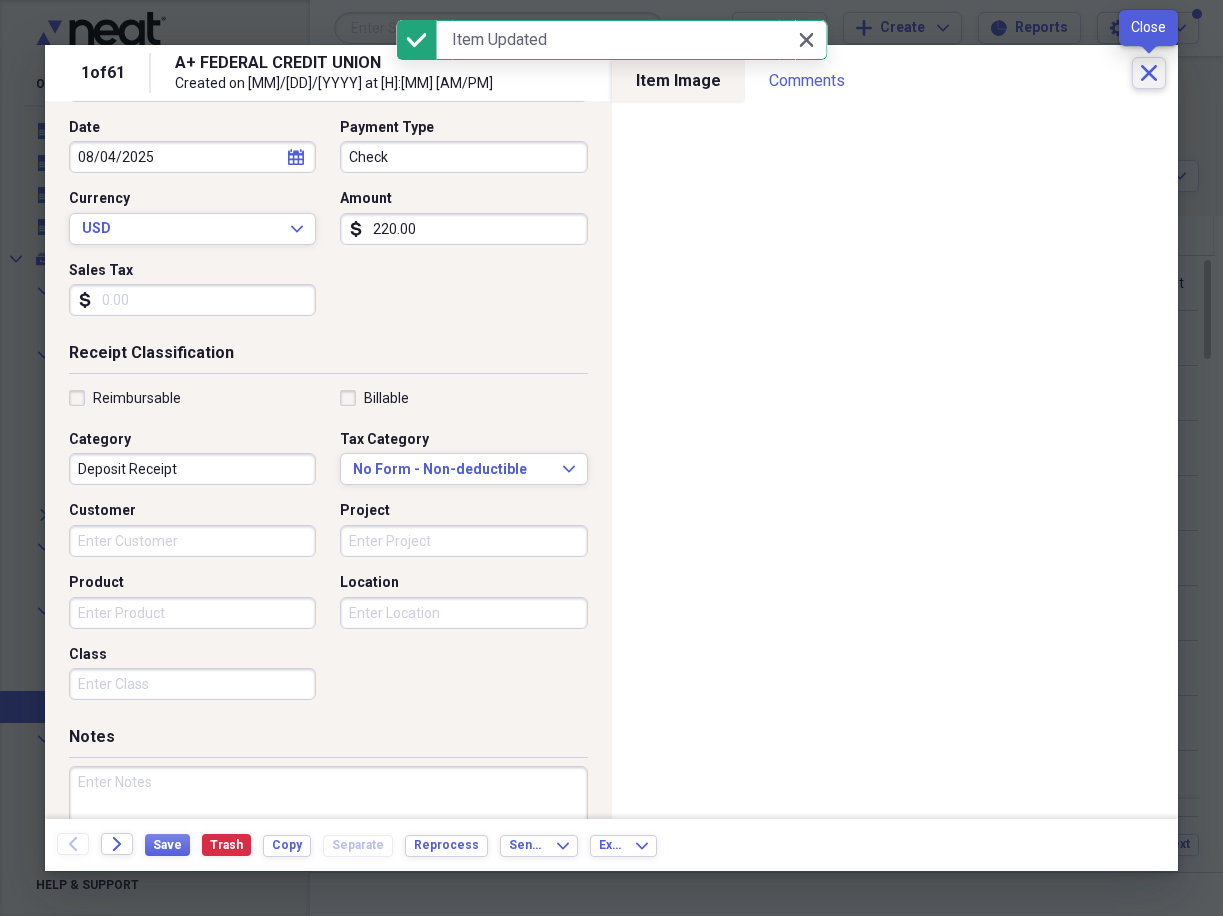 click 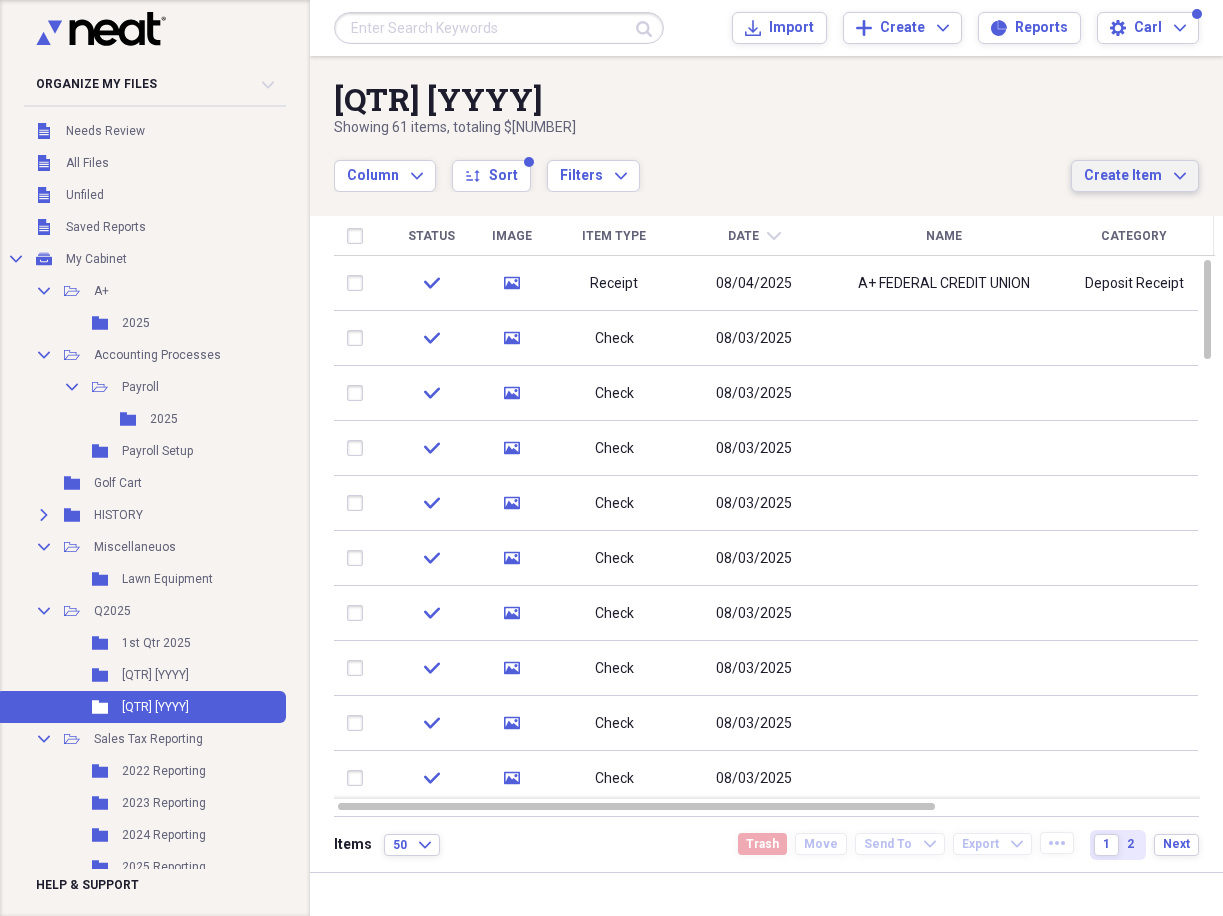 click on "Create Item" at bounding box center (1123, 176) 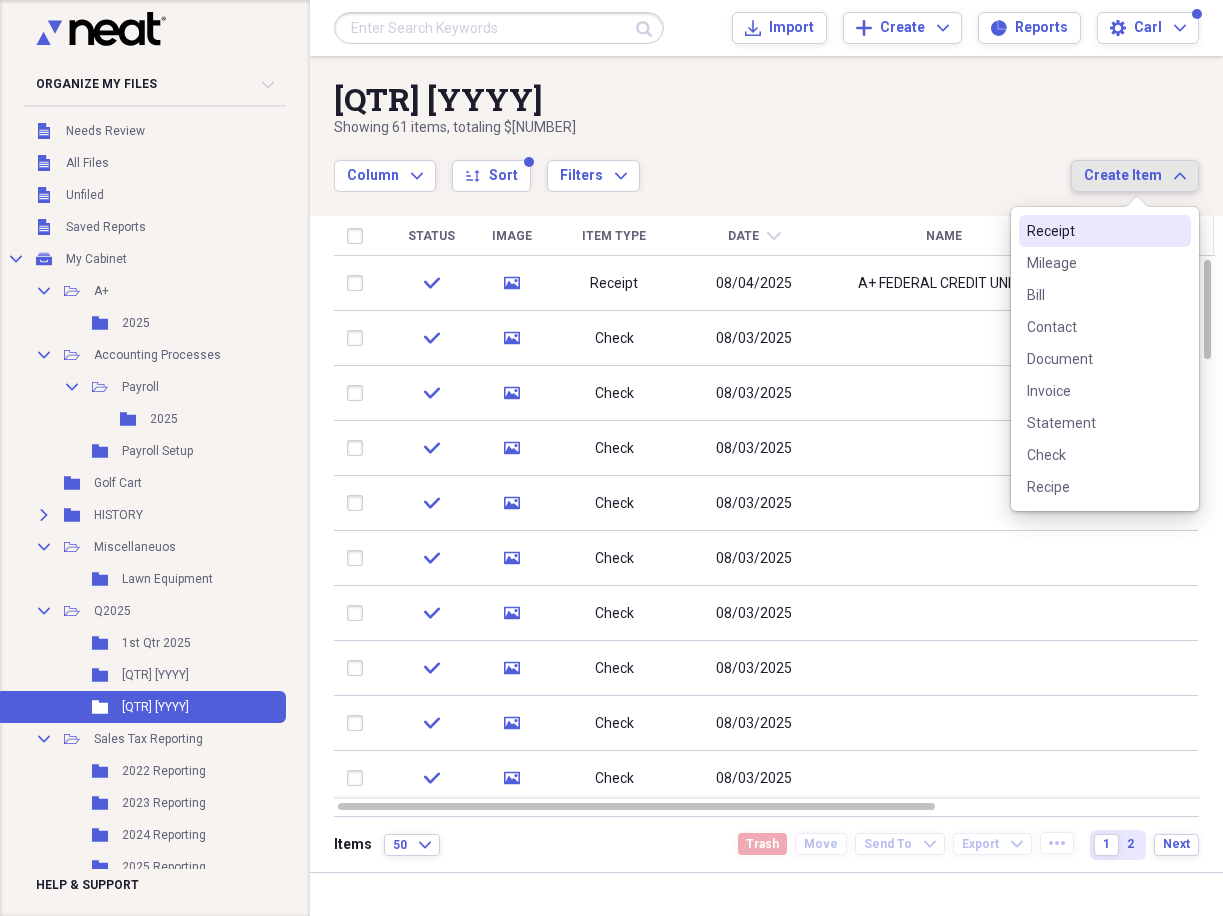 click on "Receipt" at bounding box center [1105, 231] 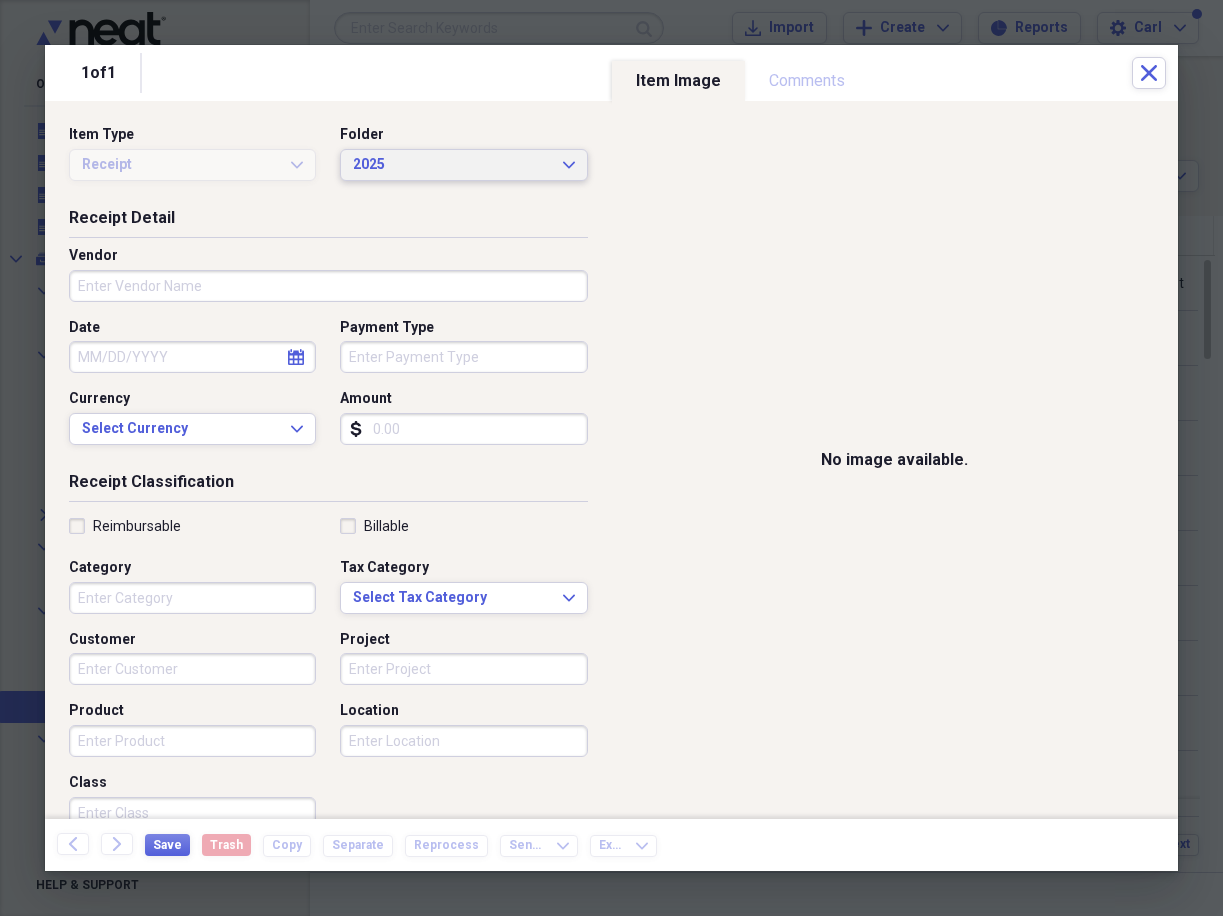 click on "2025" at bounding box center [451, 165] 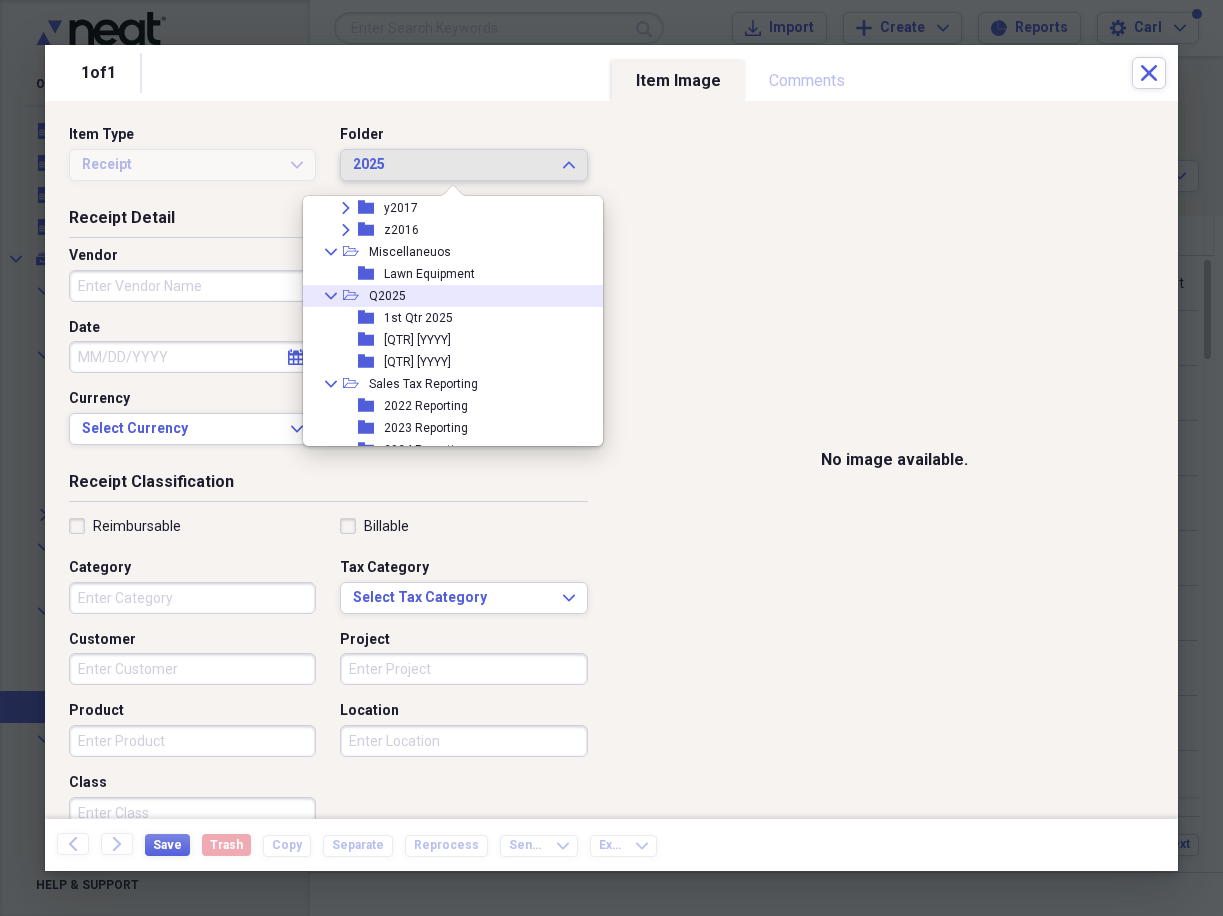 scroll, scrollTop: 433, scrollLeft: 0, axis: vertical 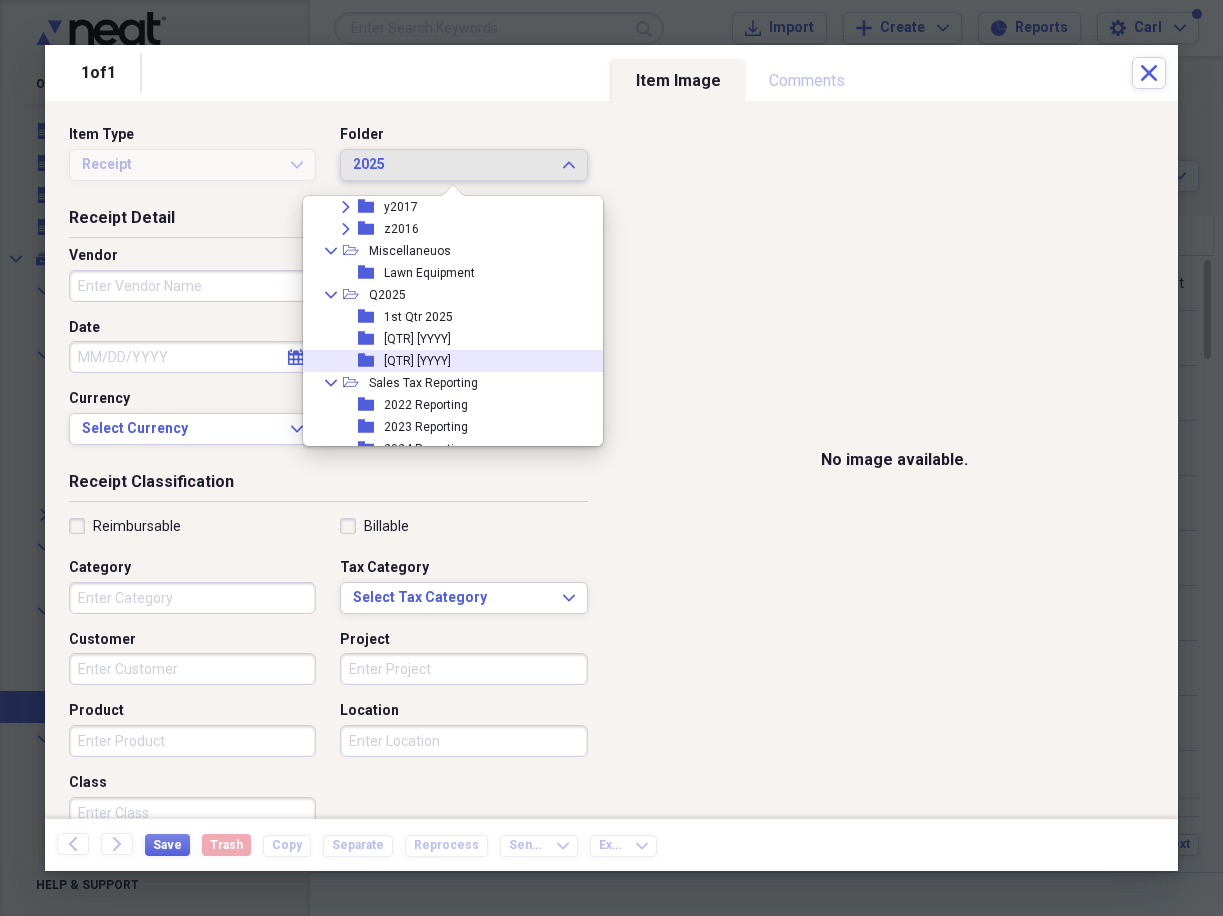 click on "[QTR] [YYYY]" at bounding box center (417, 361) 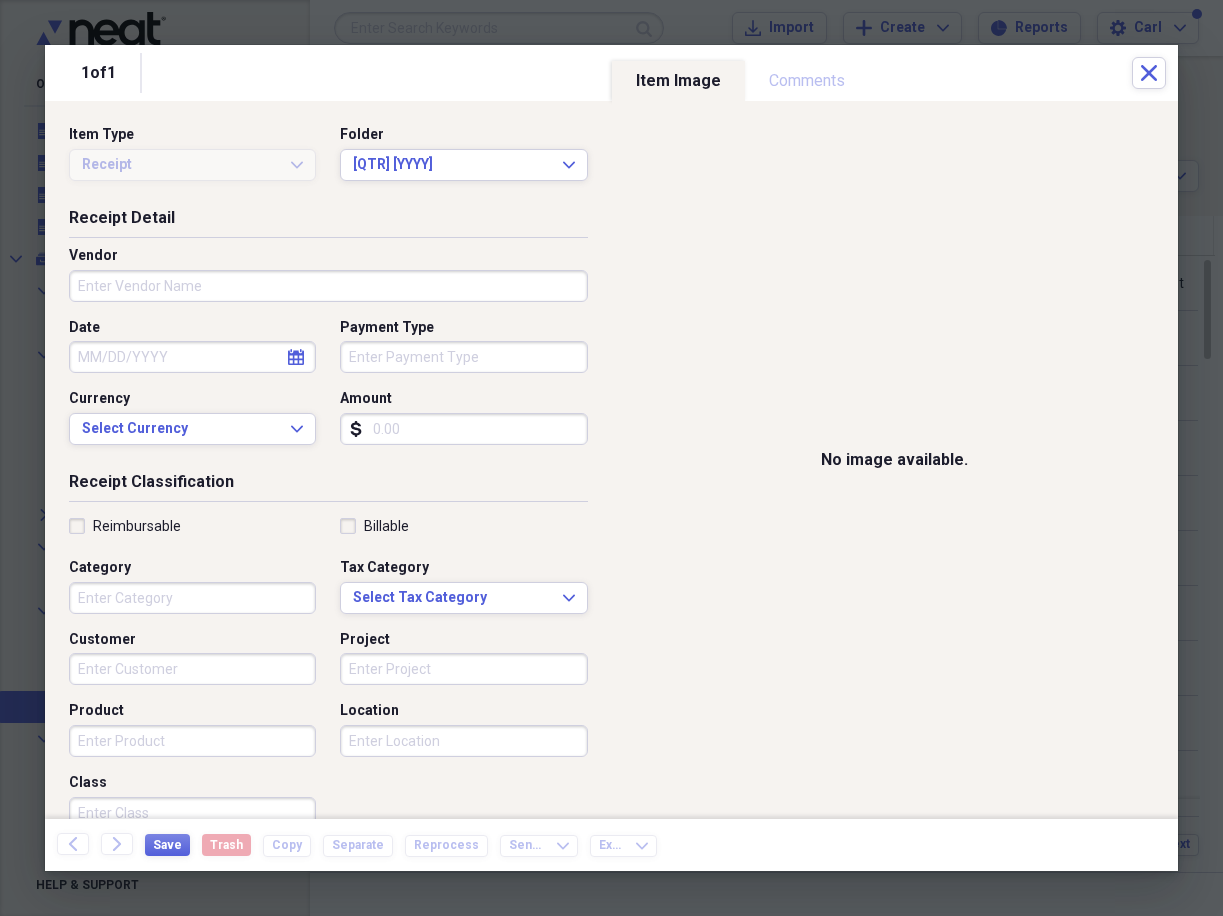 select on "7" 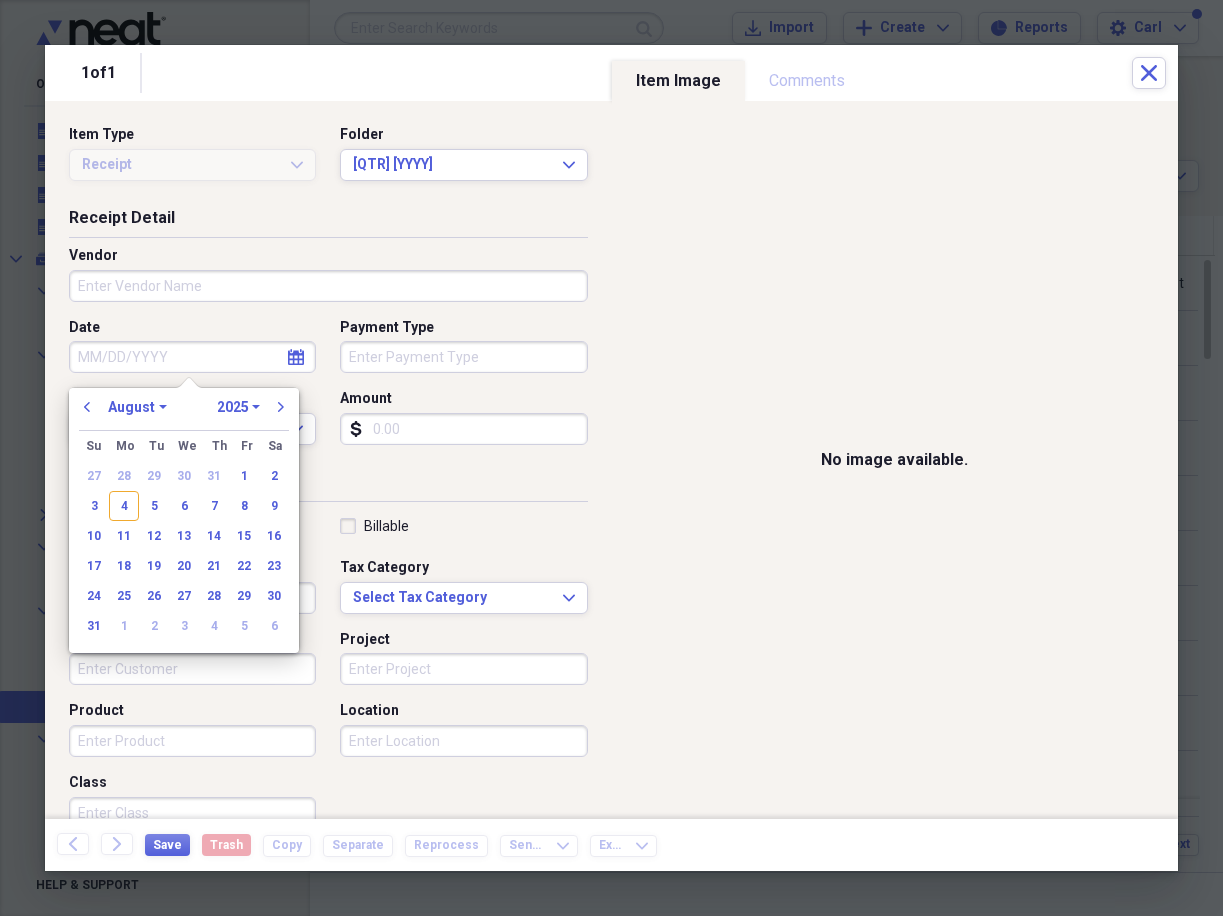 click on "Date" at bounding box center (192, 357) 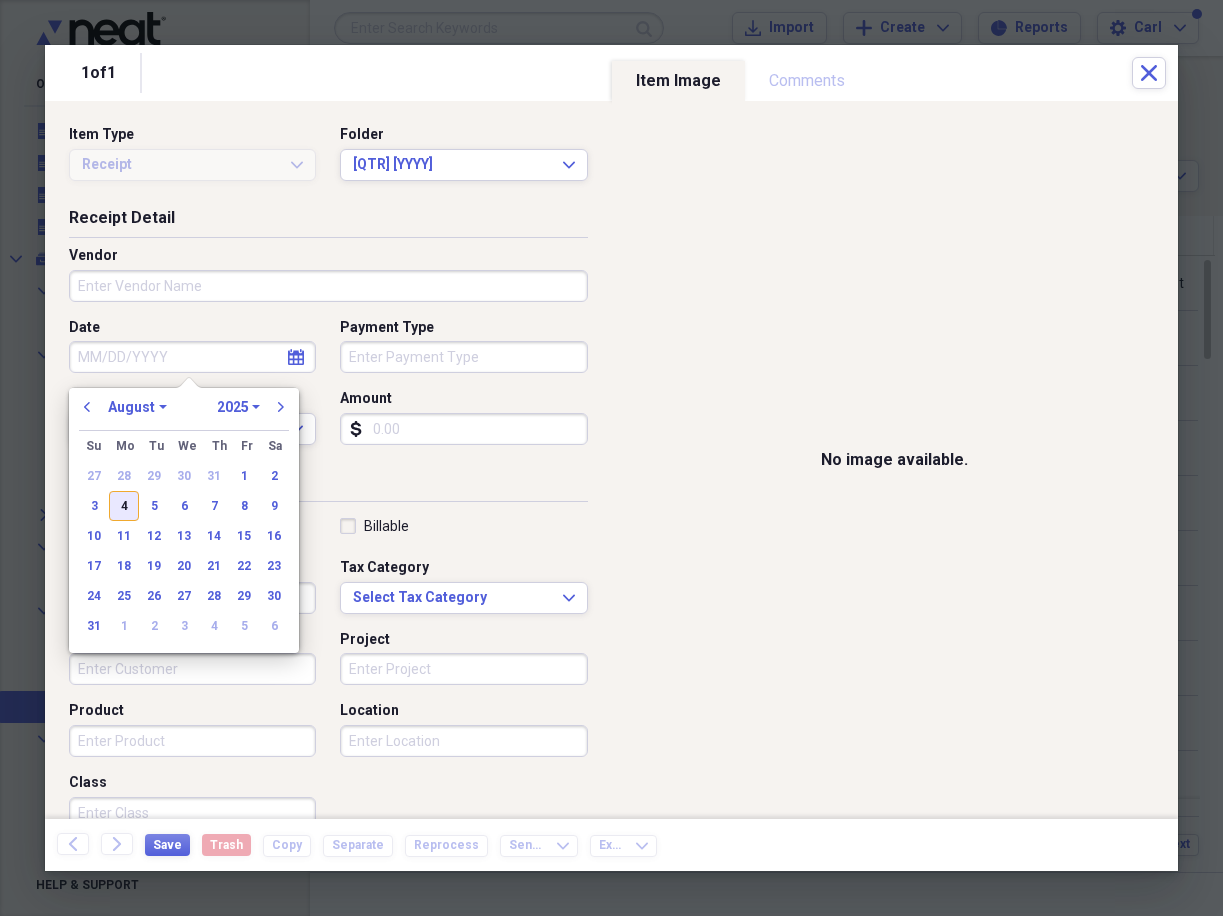 click on "4" at bounding box center [124, 506] 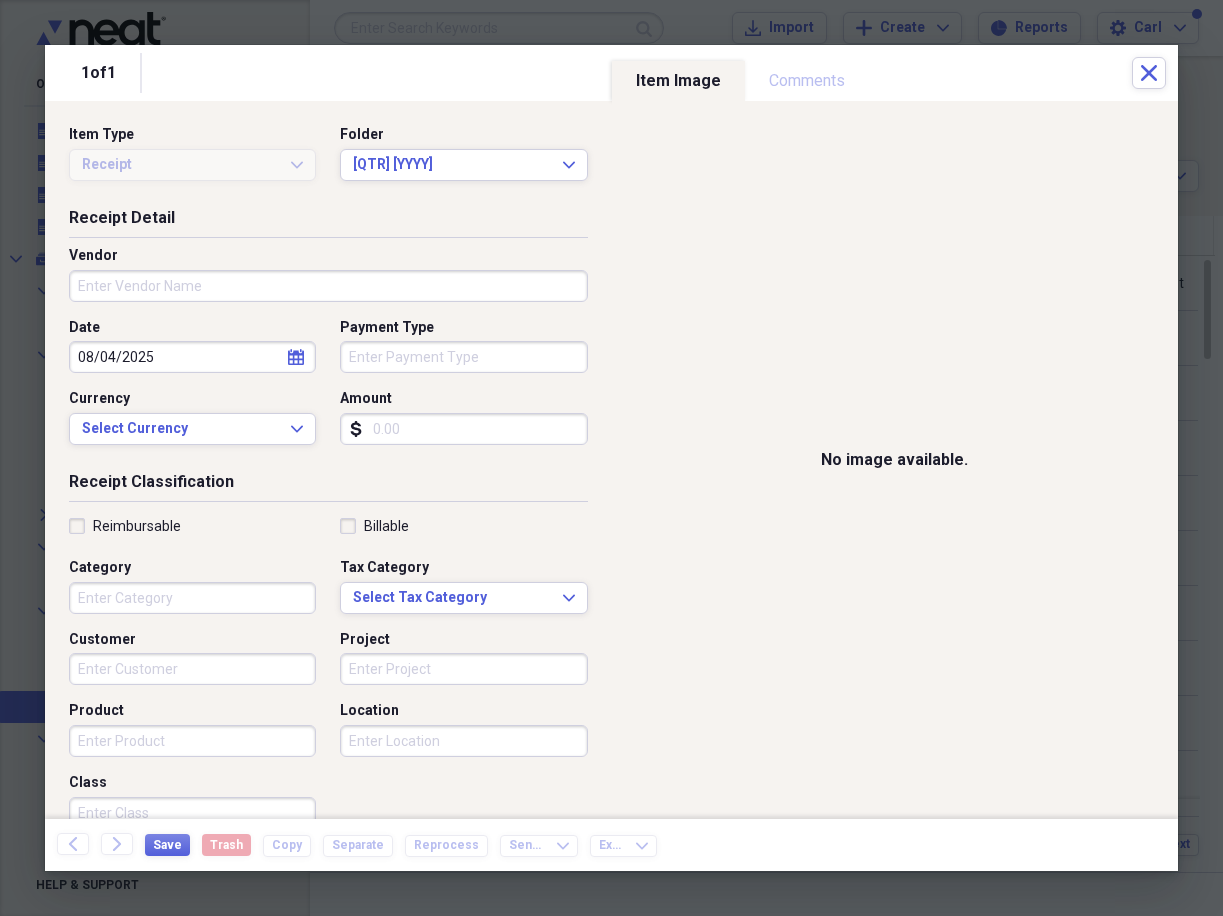 click on "Amount" at bounding box center [463, 429] 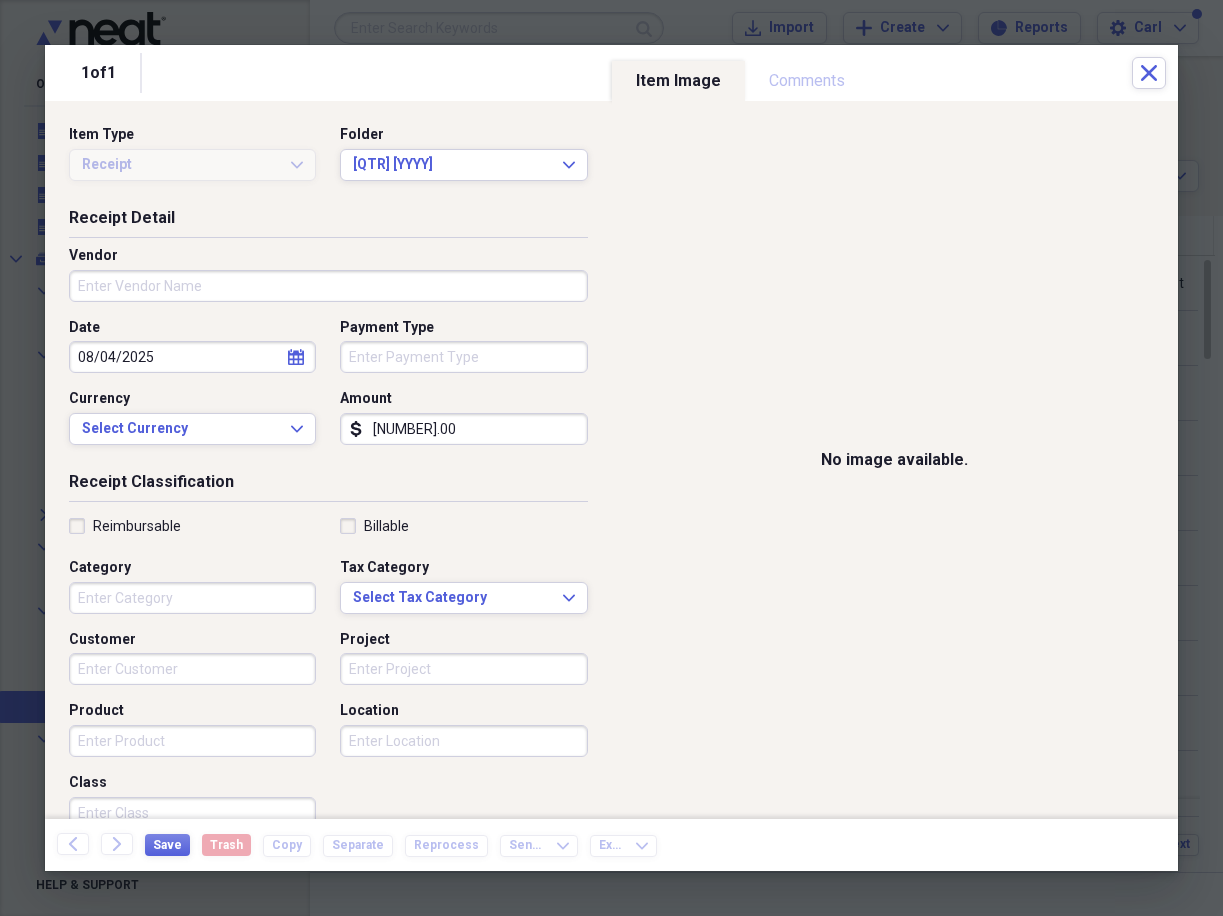 type on "[NUMBER].00" 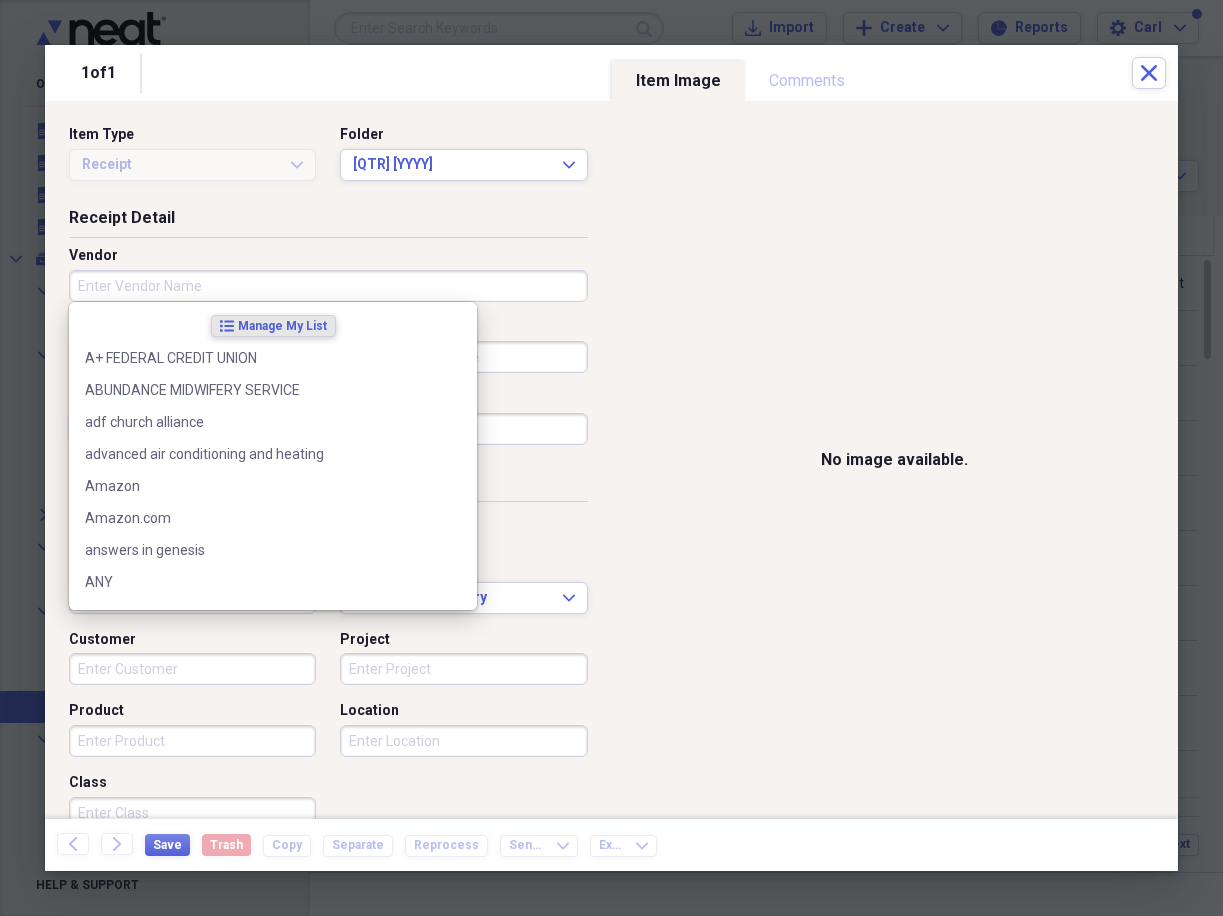 click on "Vendor" at bounding box center [328, 286] 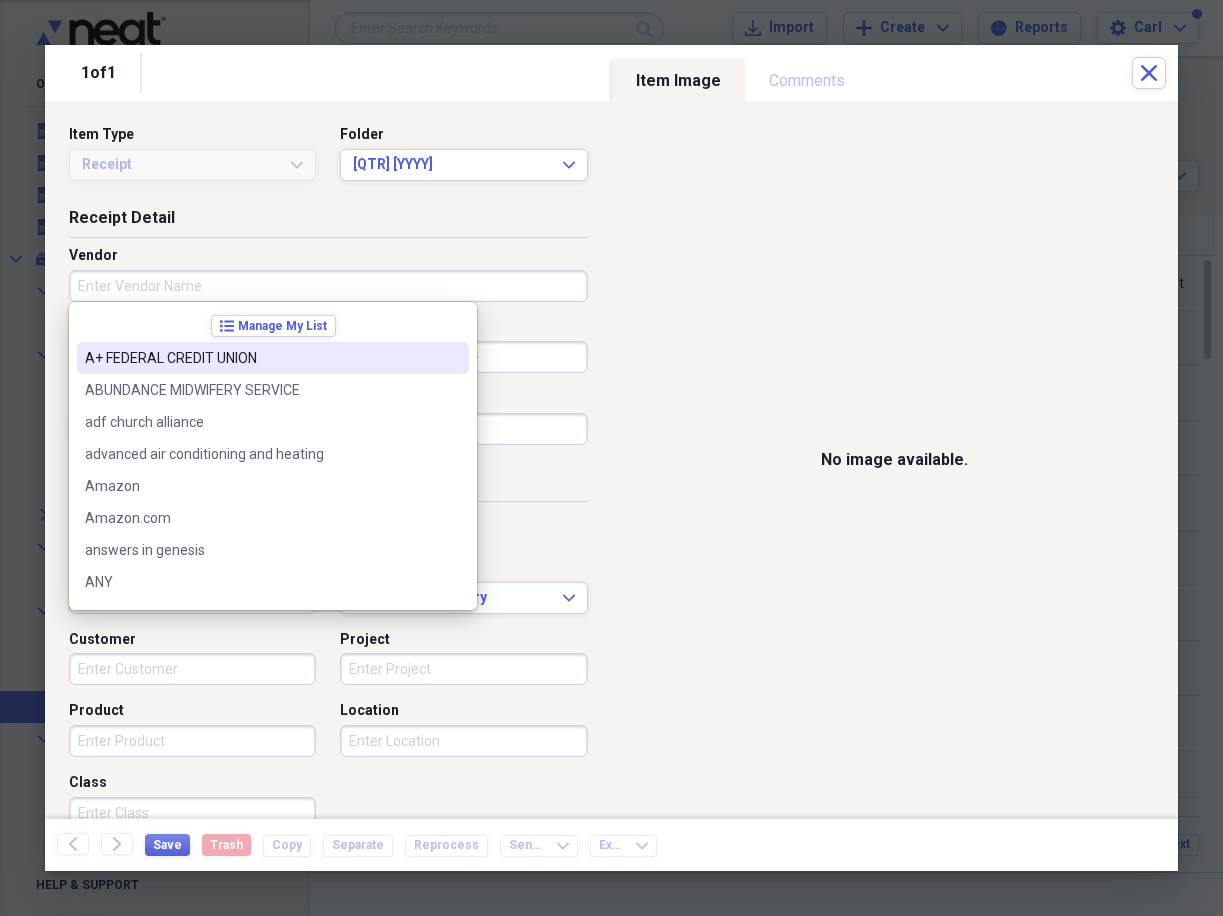 click on "A+ FEDERAL CREDIT UNION" at bounding box center (261, 358) 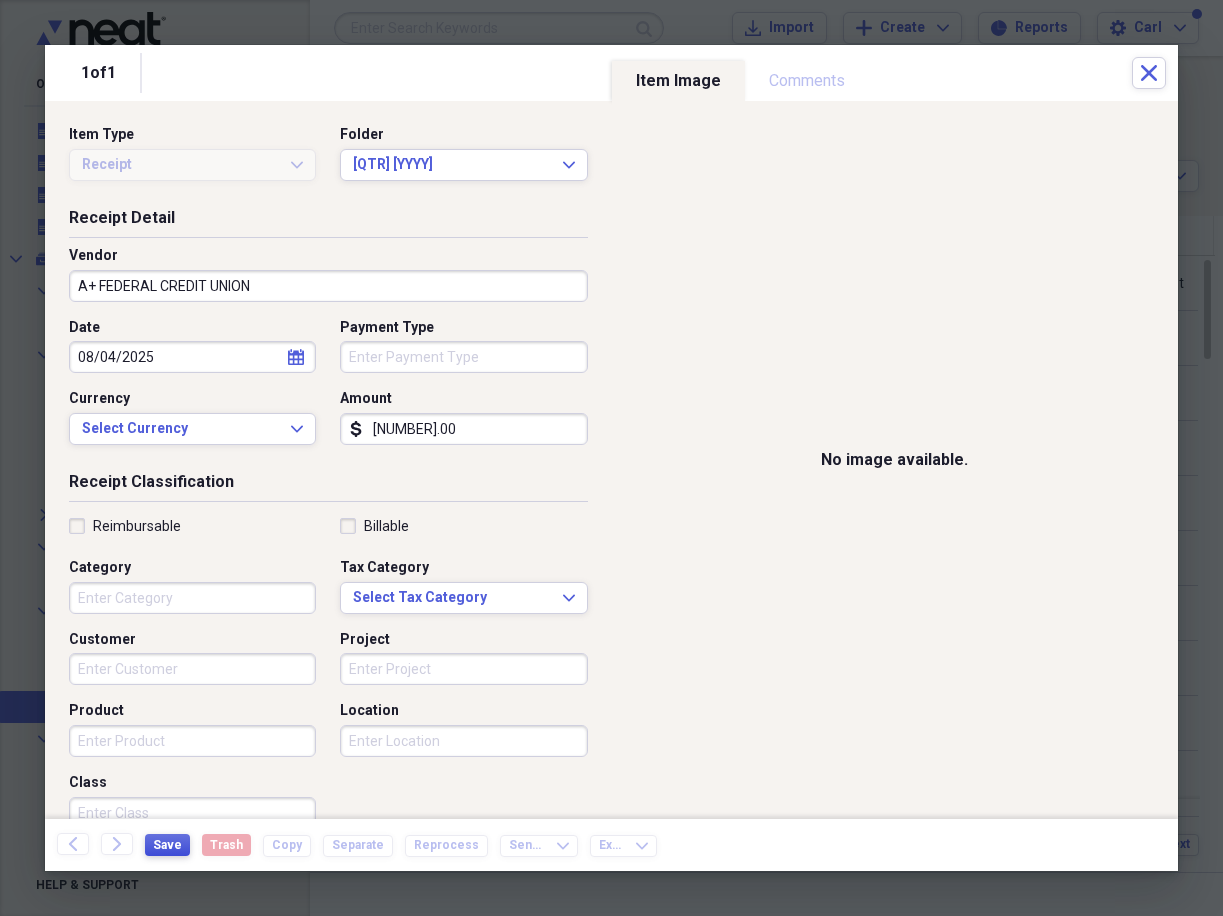 click on "Save" at bounding box center [167, 845] 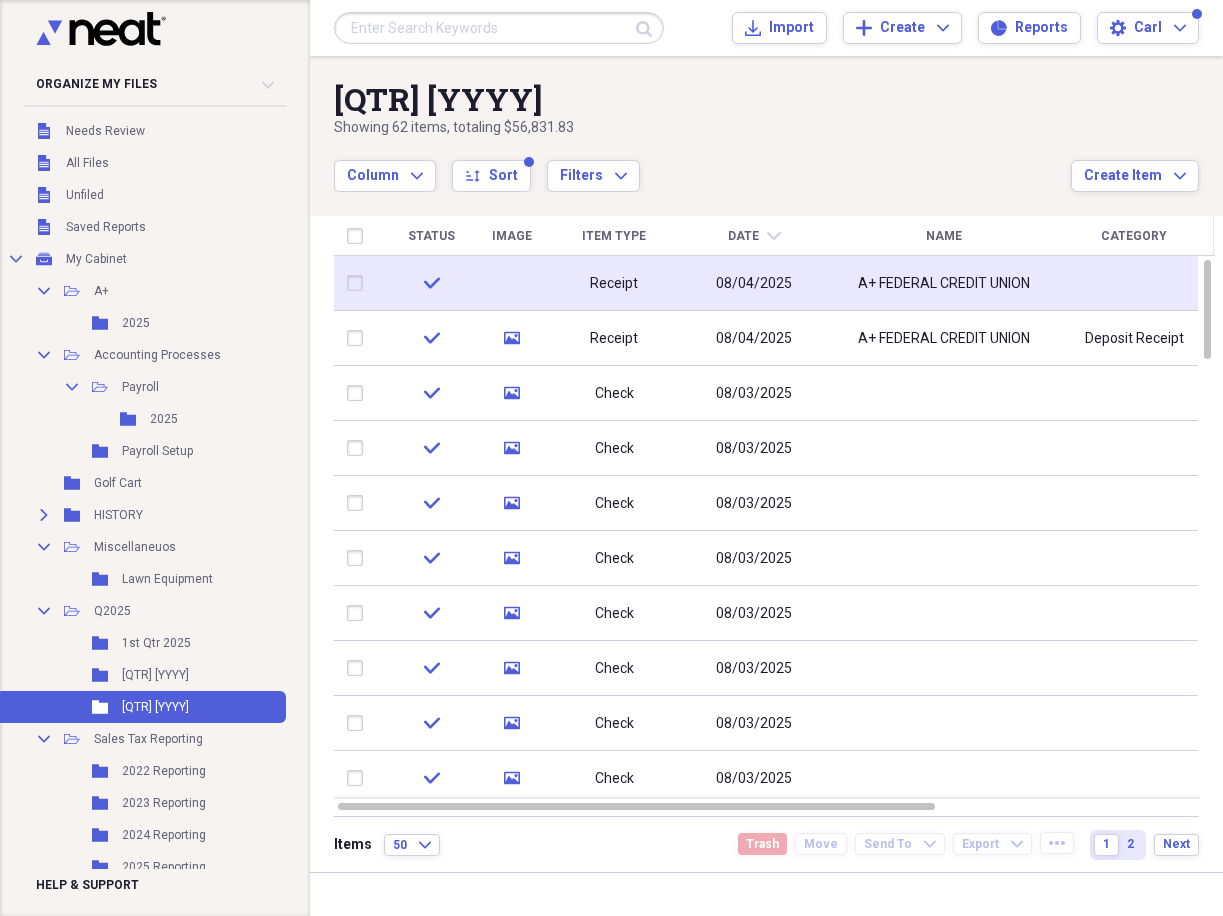click on "Receipt" at bounding box center [614, 283] 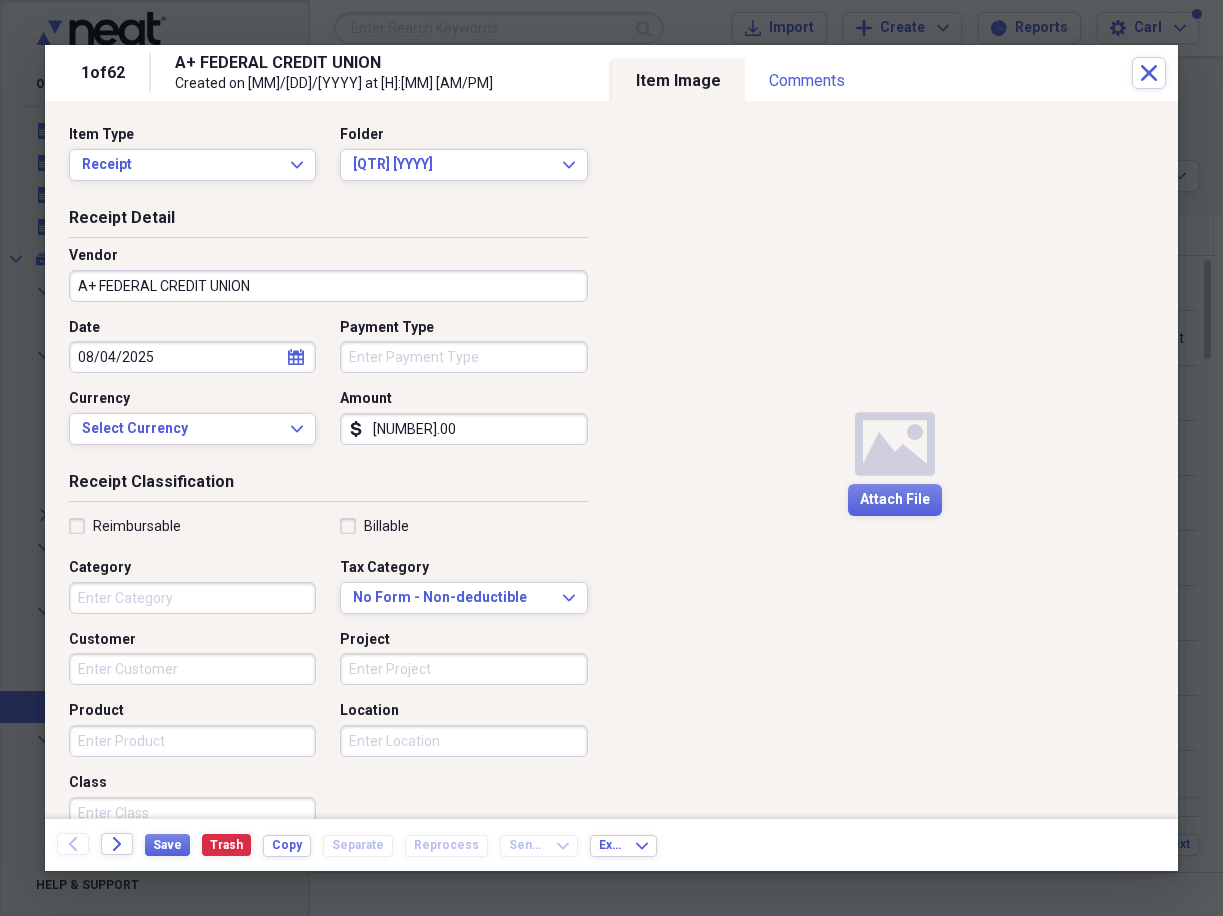 click on "Media" 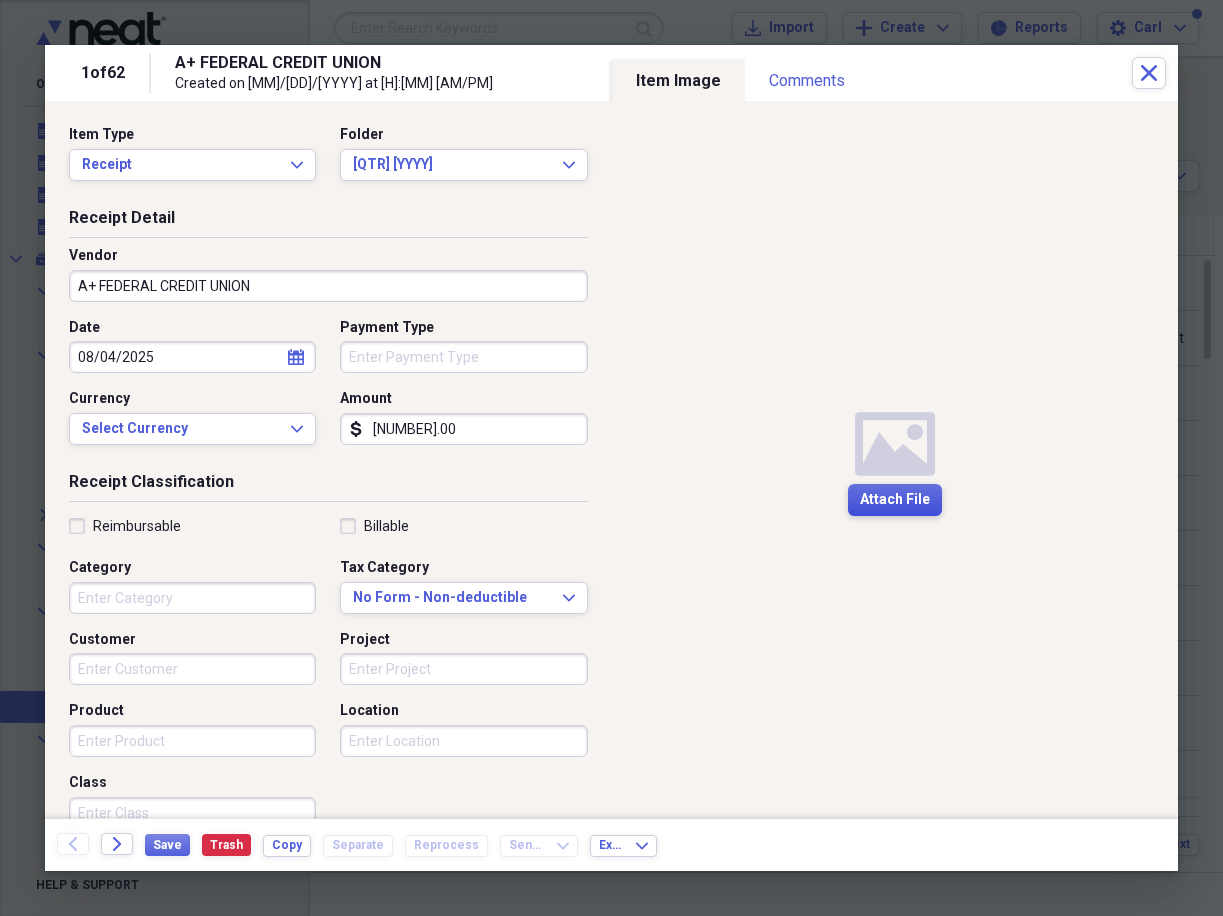 click on "Attach File" at bounding box center (895, 500) 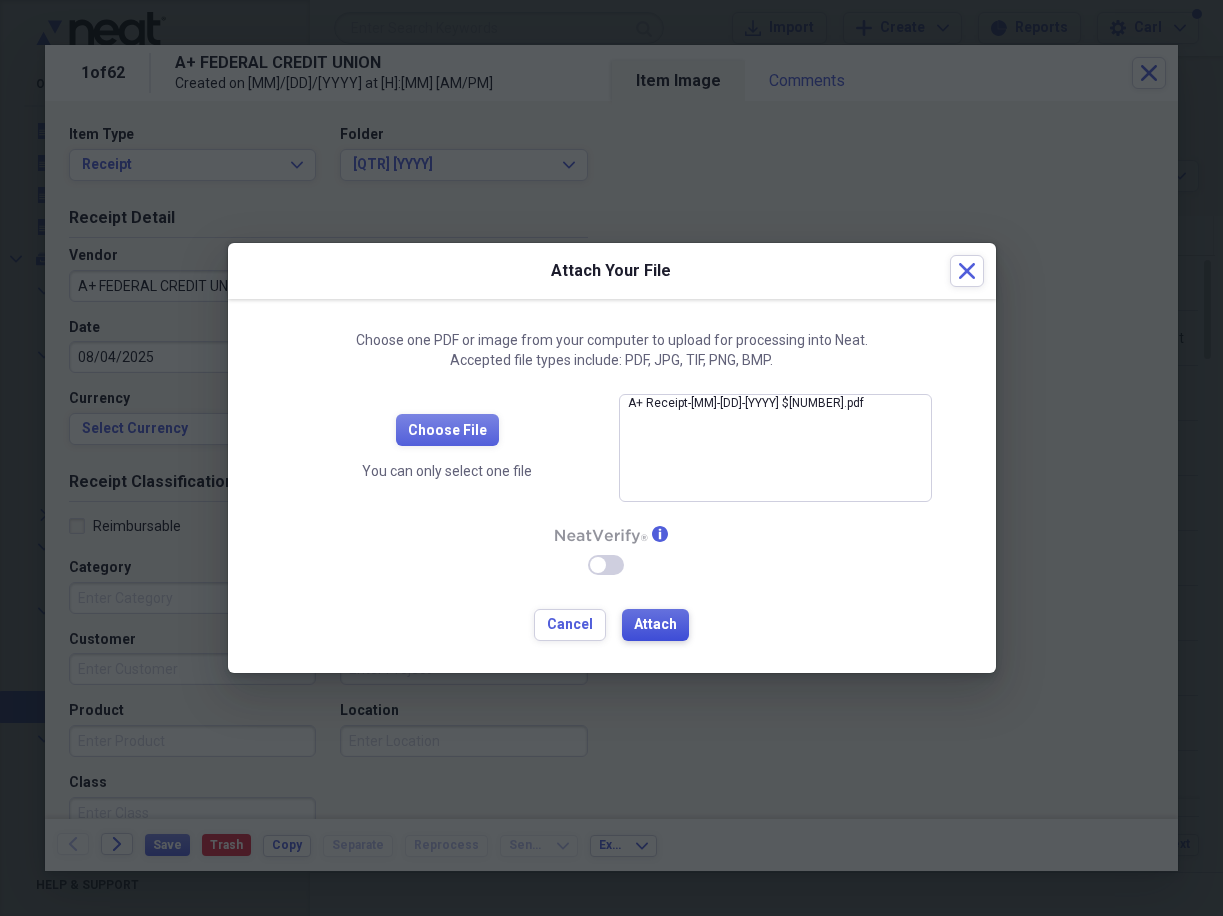 click on "Attach" at bounding box center [655, 625] 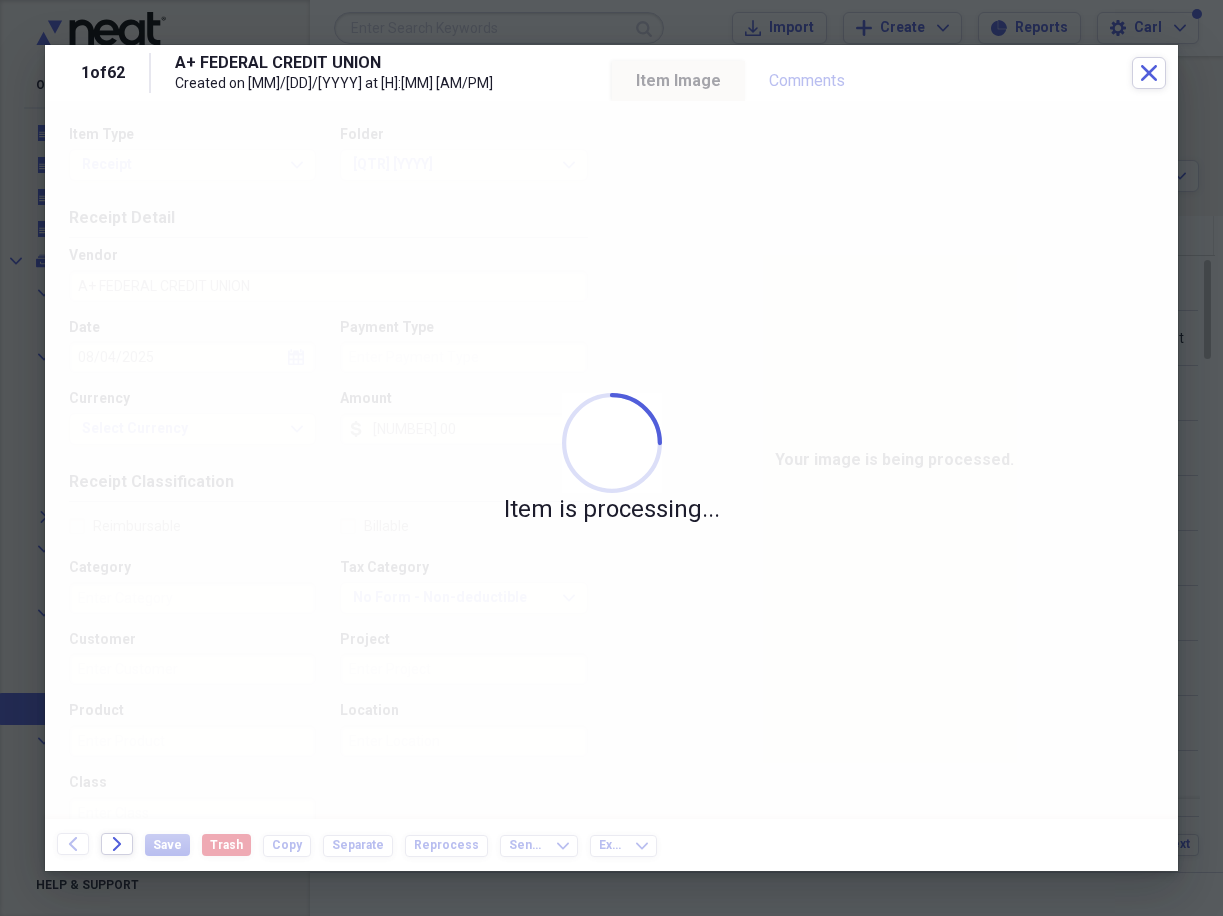 type on "Cash" 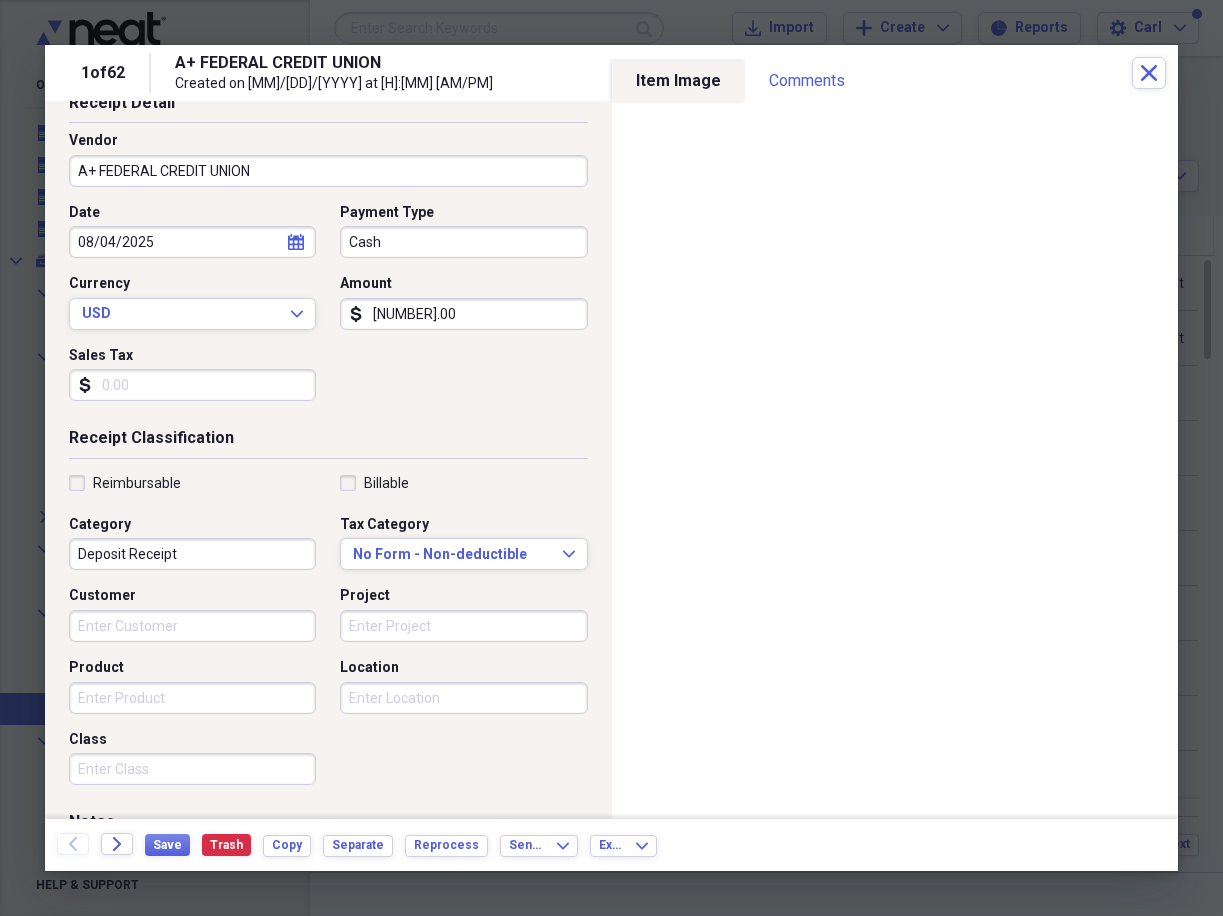 scroll, scrollTop: 0, scrollLeft: 0, axis: both 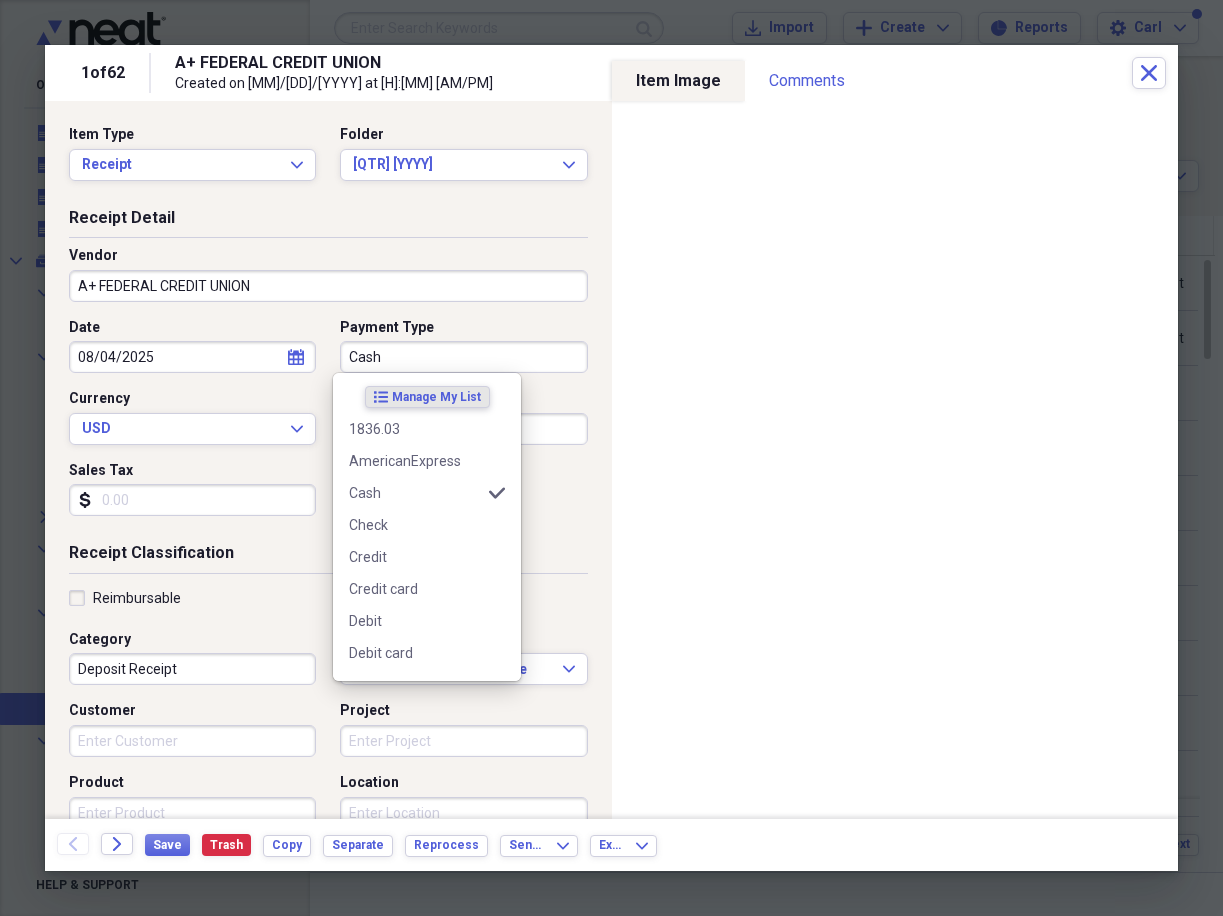 click on "Cash" at bounding box center [463, 357] 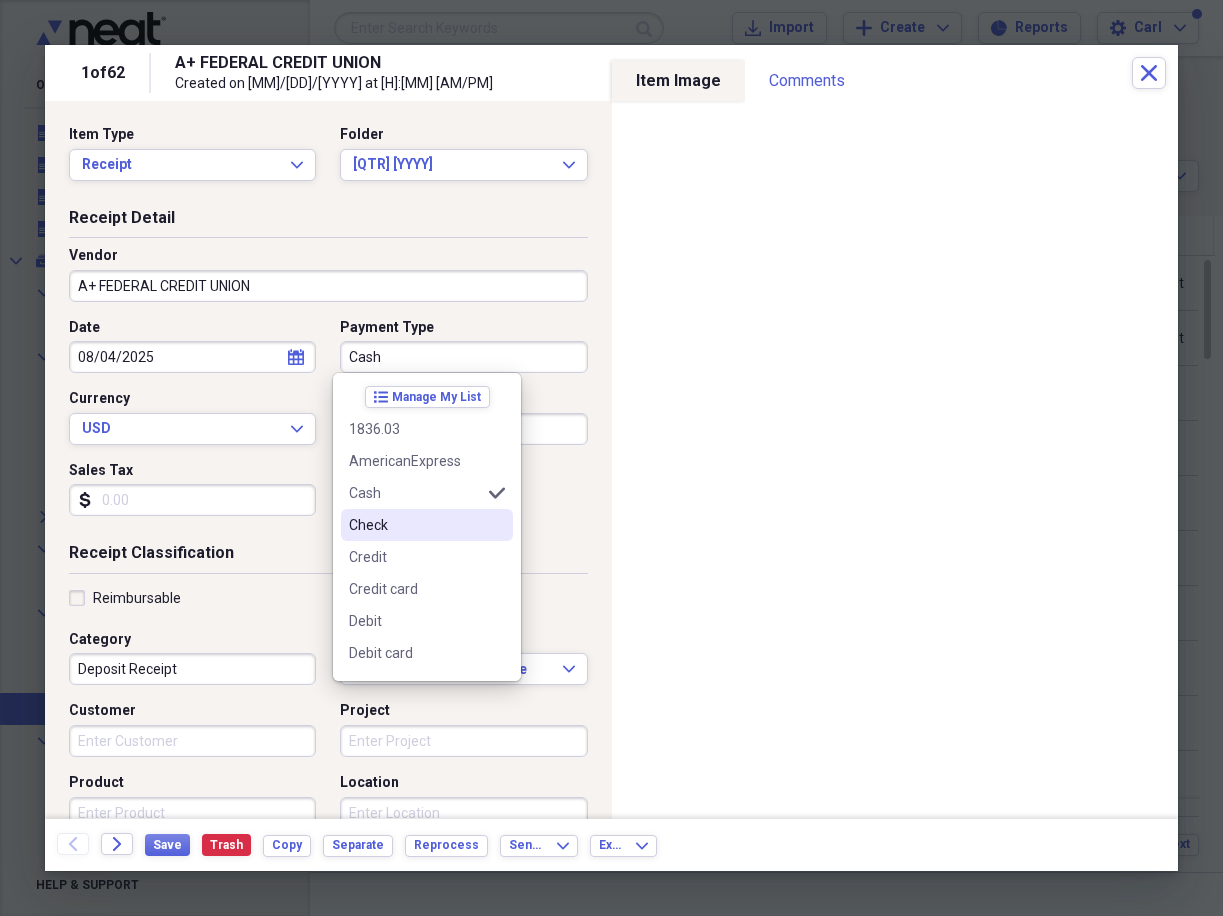 click on "Check" at bounding box center [415, 525] 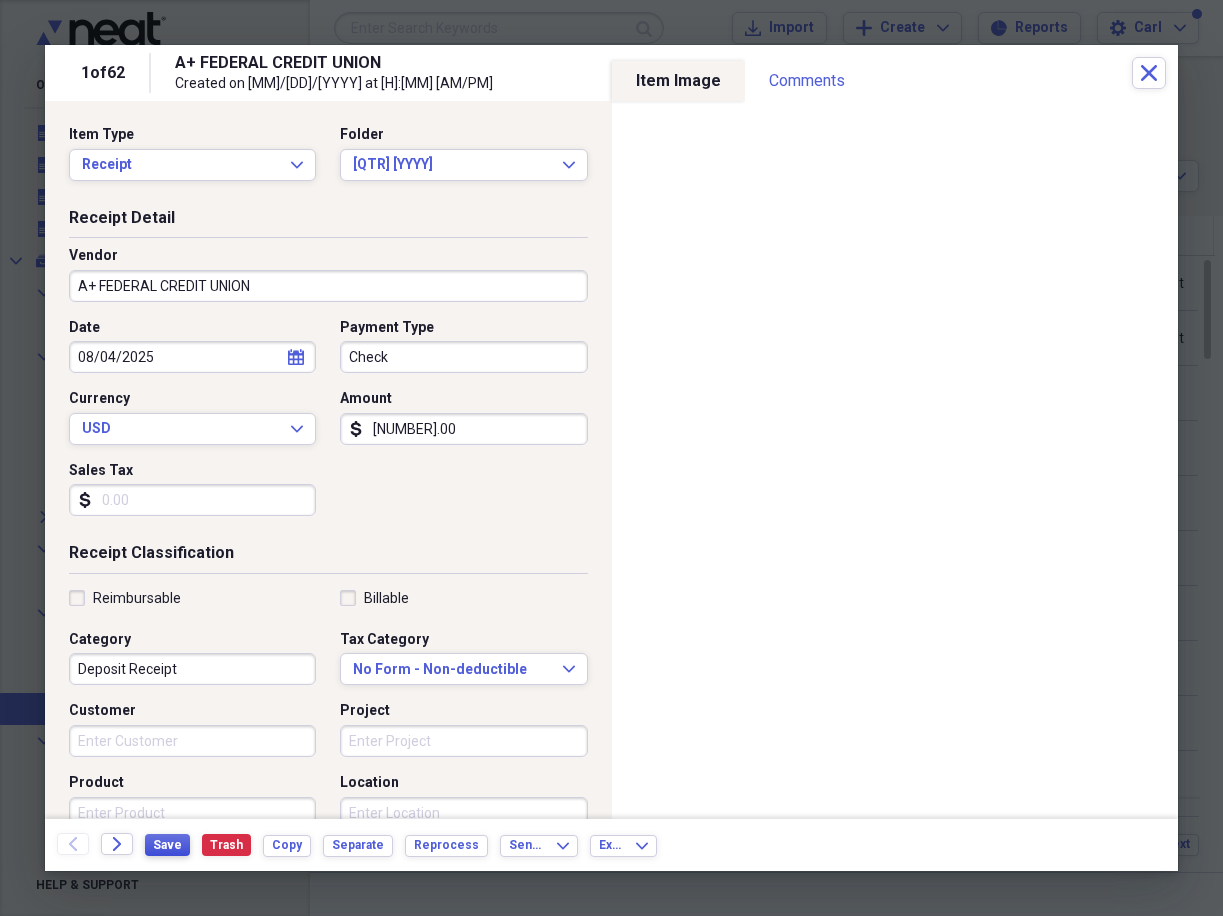 click on "Save" at bounding box center (167, 845) 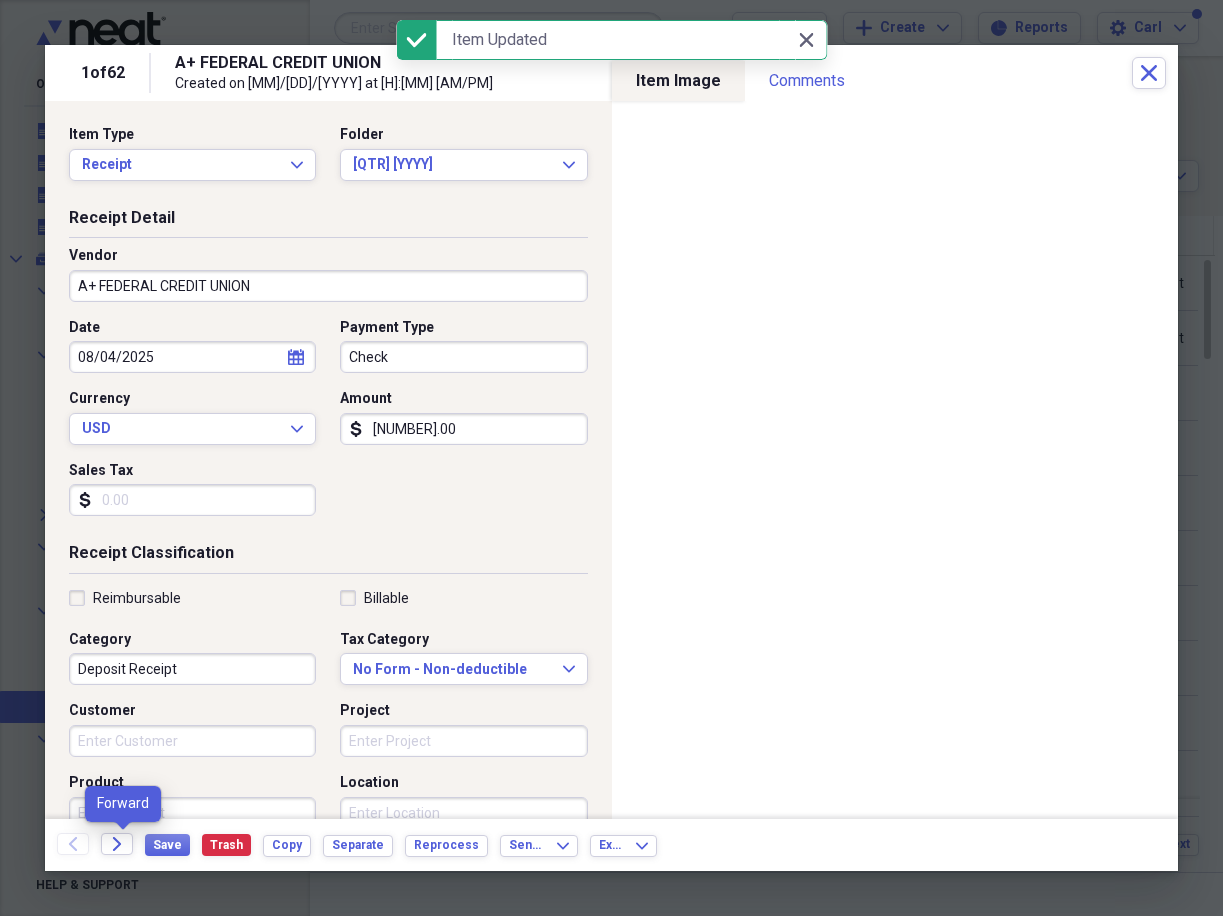 click on "Forward" at bounding box center (123, 845) 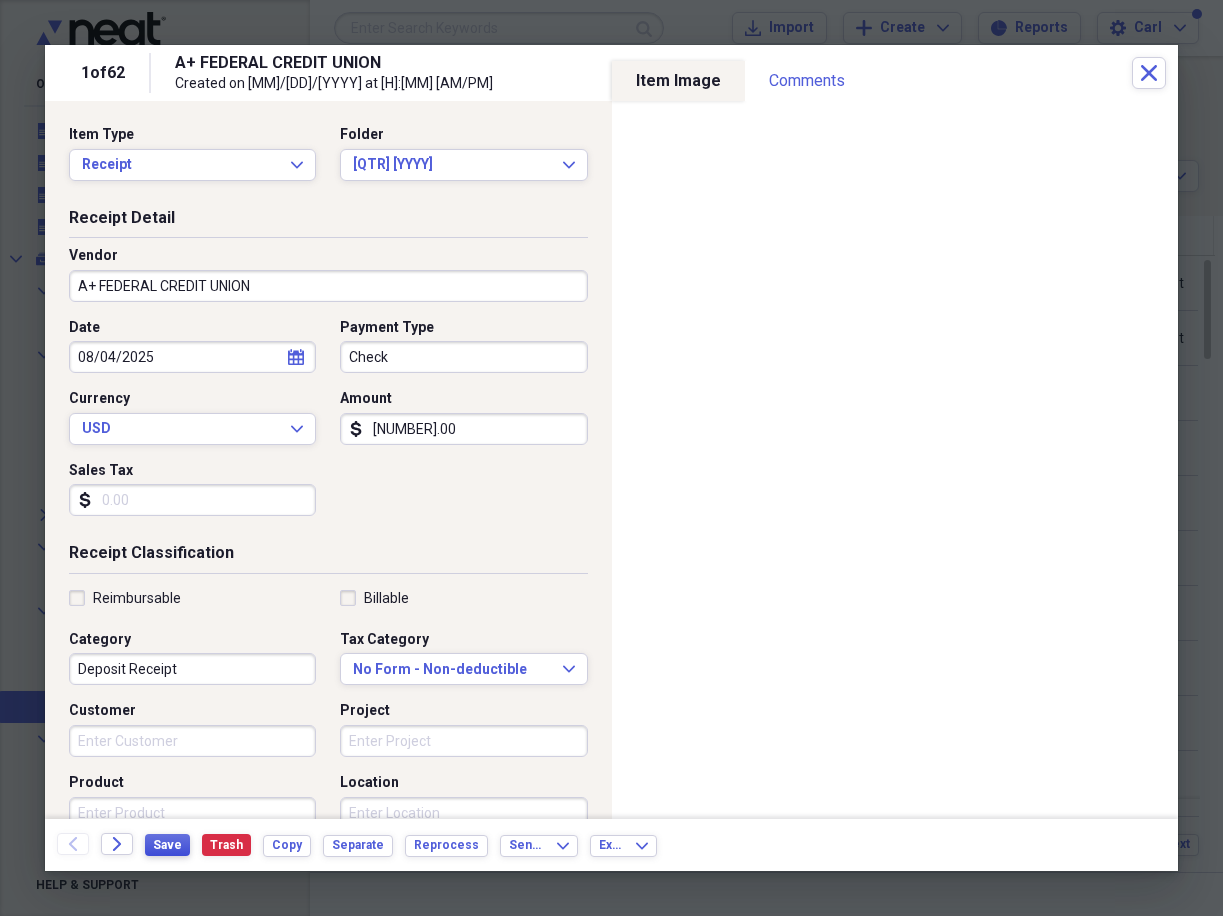 click on "Save" at bounding box center [167, 845] 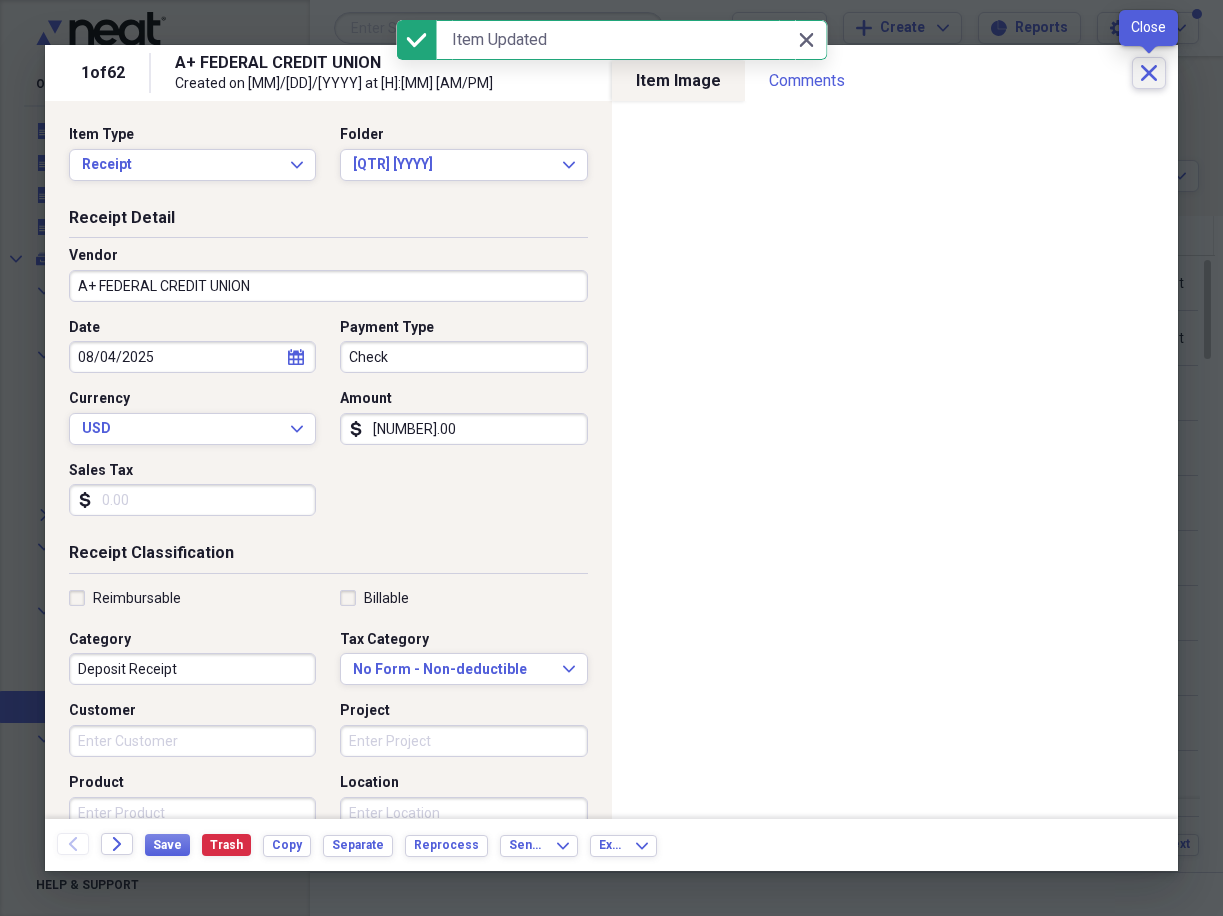 click on "Close" at bounding box center (1149, 73) 